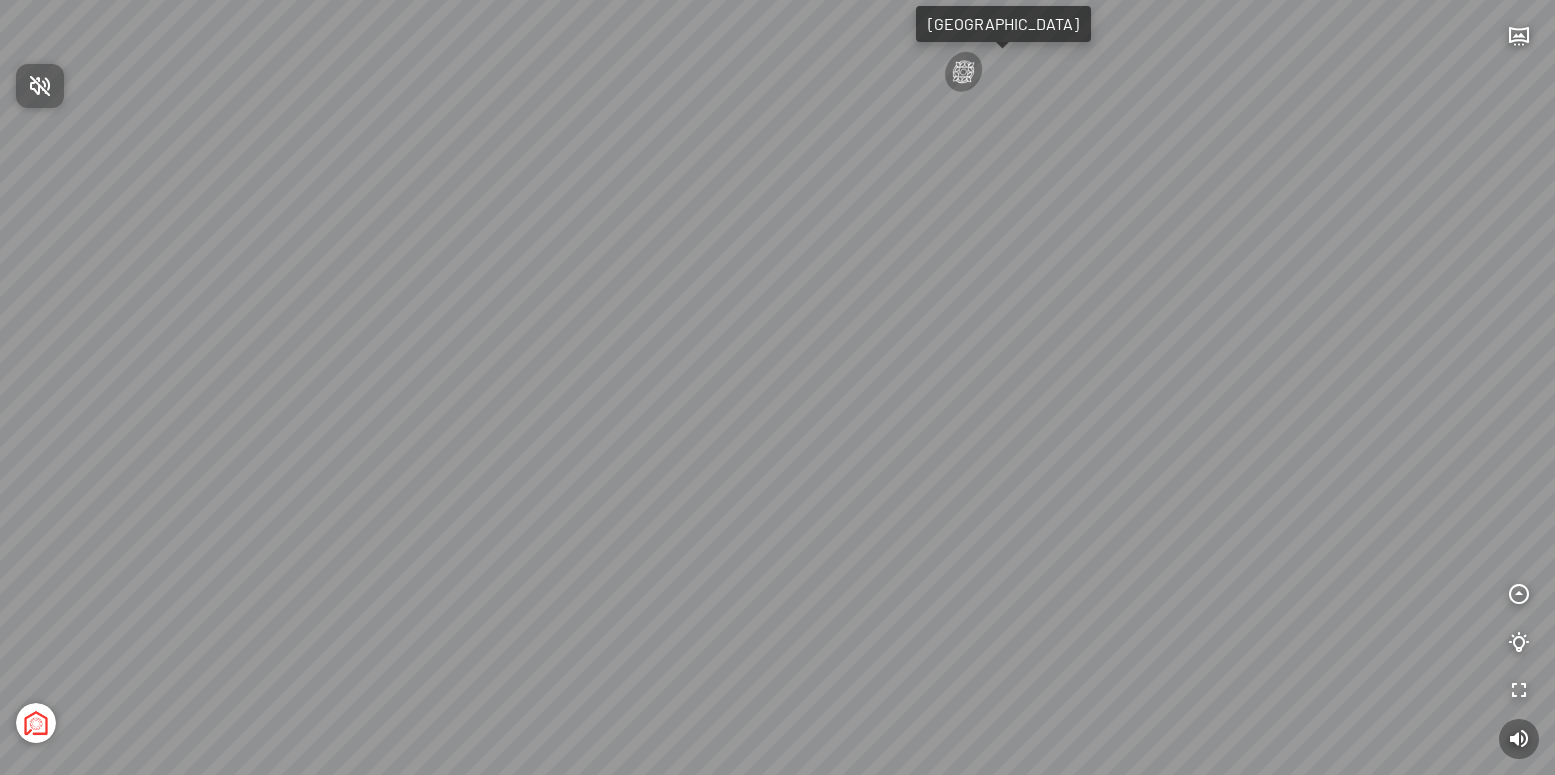 scroll, scrollTop: 0, scrollLeft: 0, axis: both 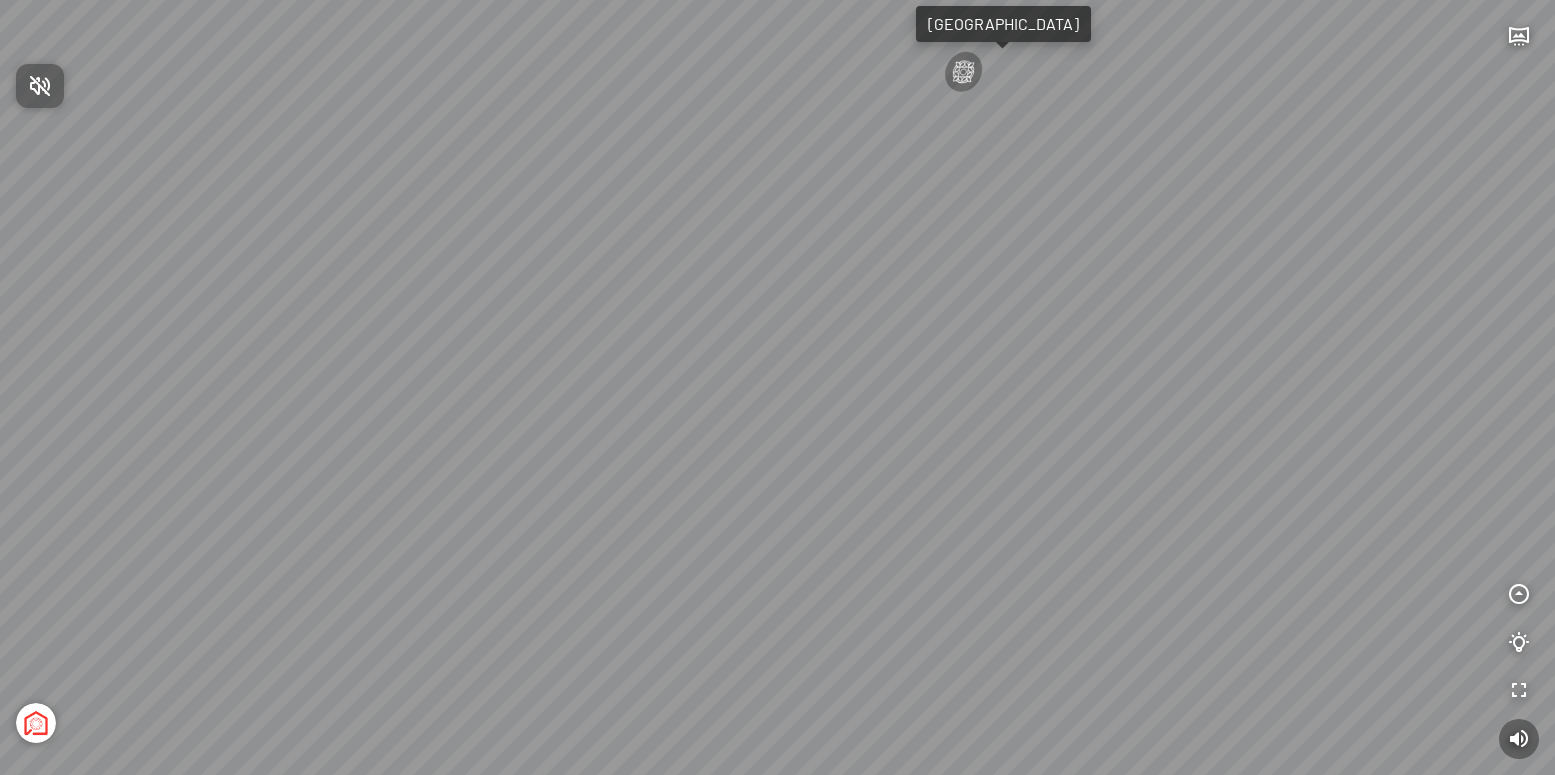 click at bounding box center (777, 387) 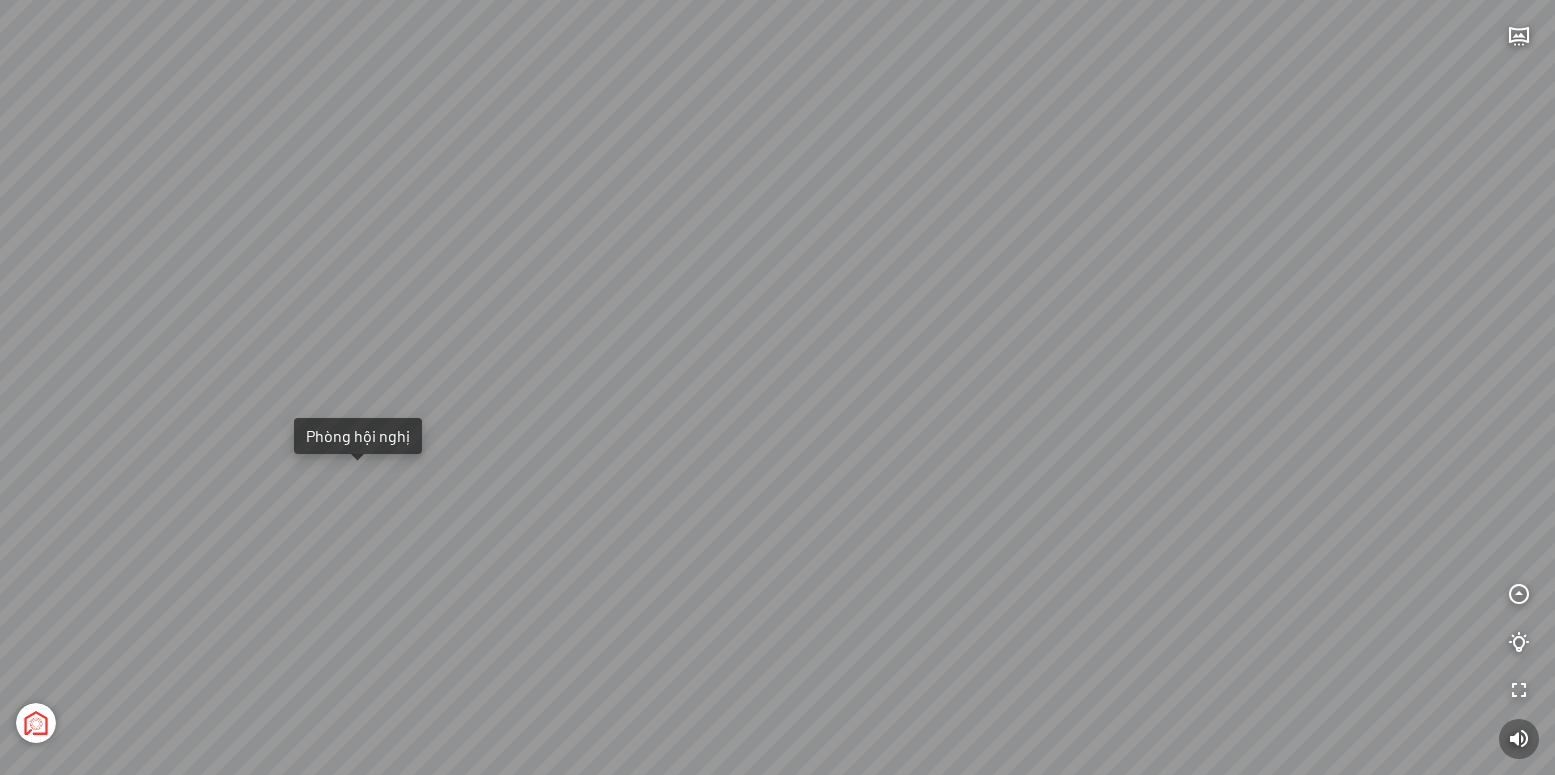 drag, startPoint x: 736, startPoint y: 435, endPoint x: 1250, endPoint y: 554, distance: 527.59546 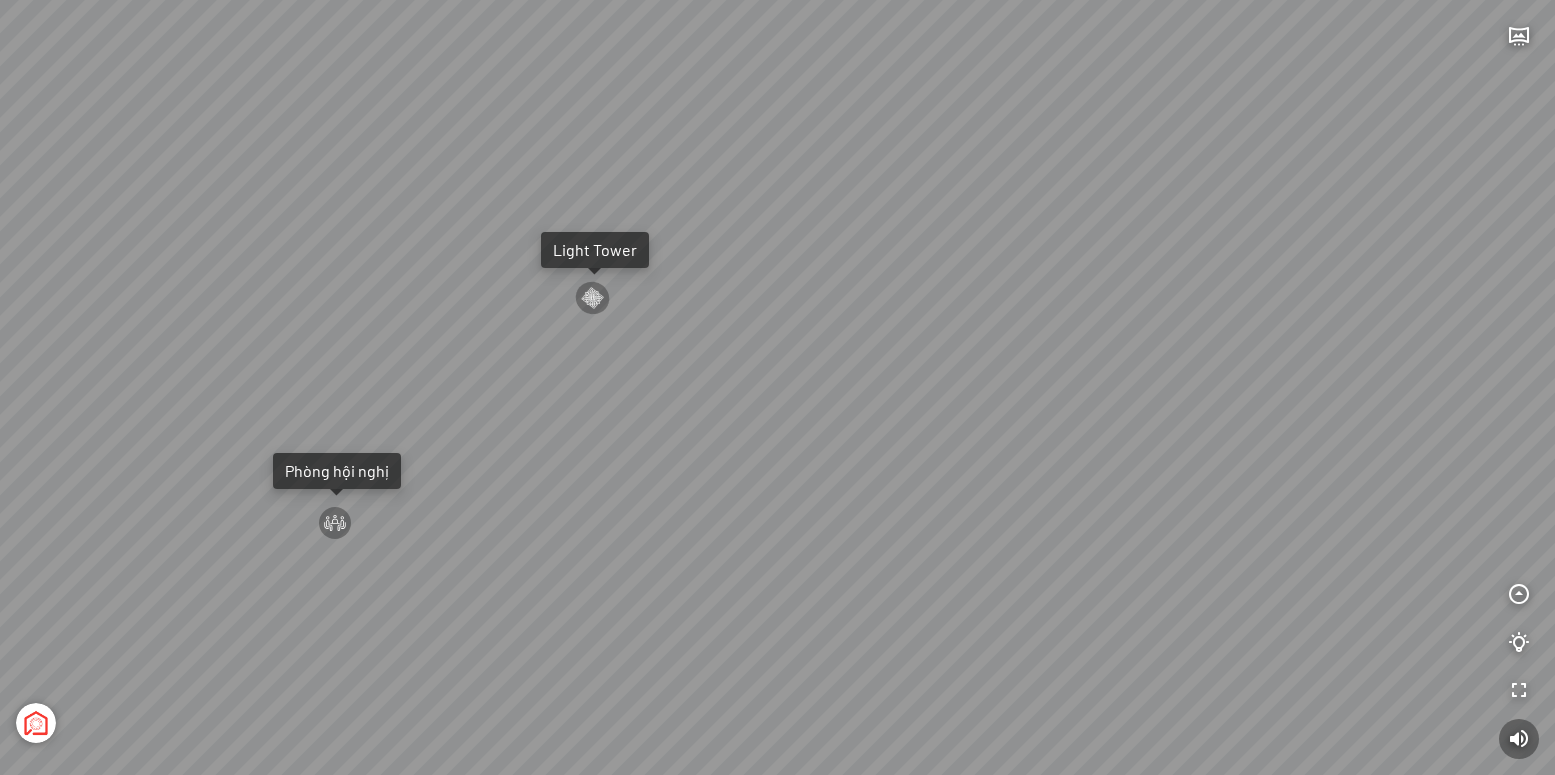 drag, startPoint x: 742, startPoint y: 520, endPoint x: 726, endPoint y: 506, distance: 21.260292 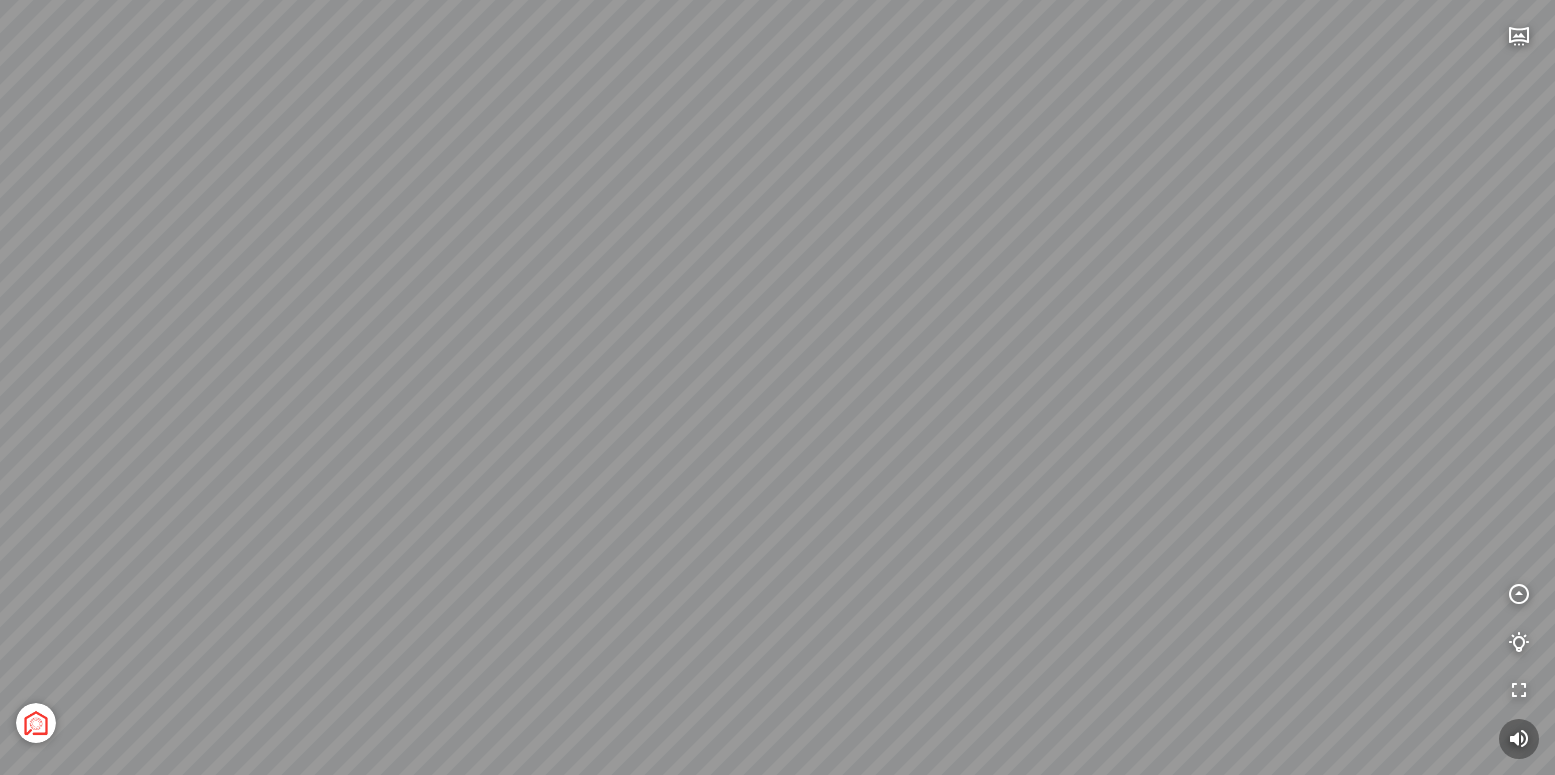 drag, startPoint x: 725, startPoint y: 521, endPoint x: 775, endPoint y: 290, distance: 236.34932 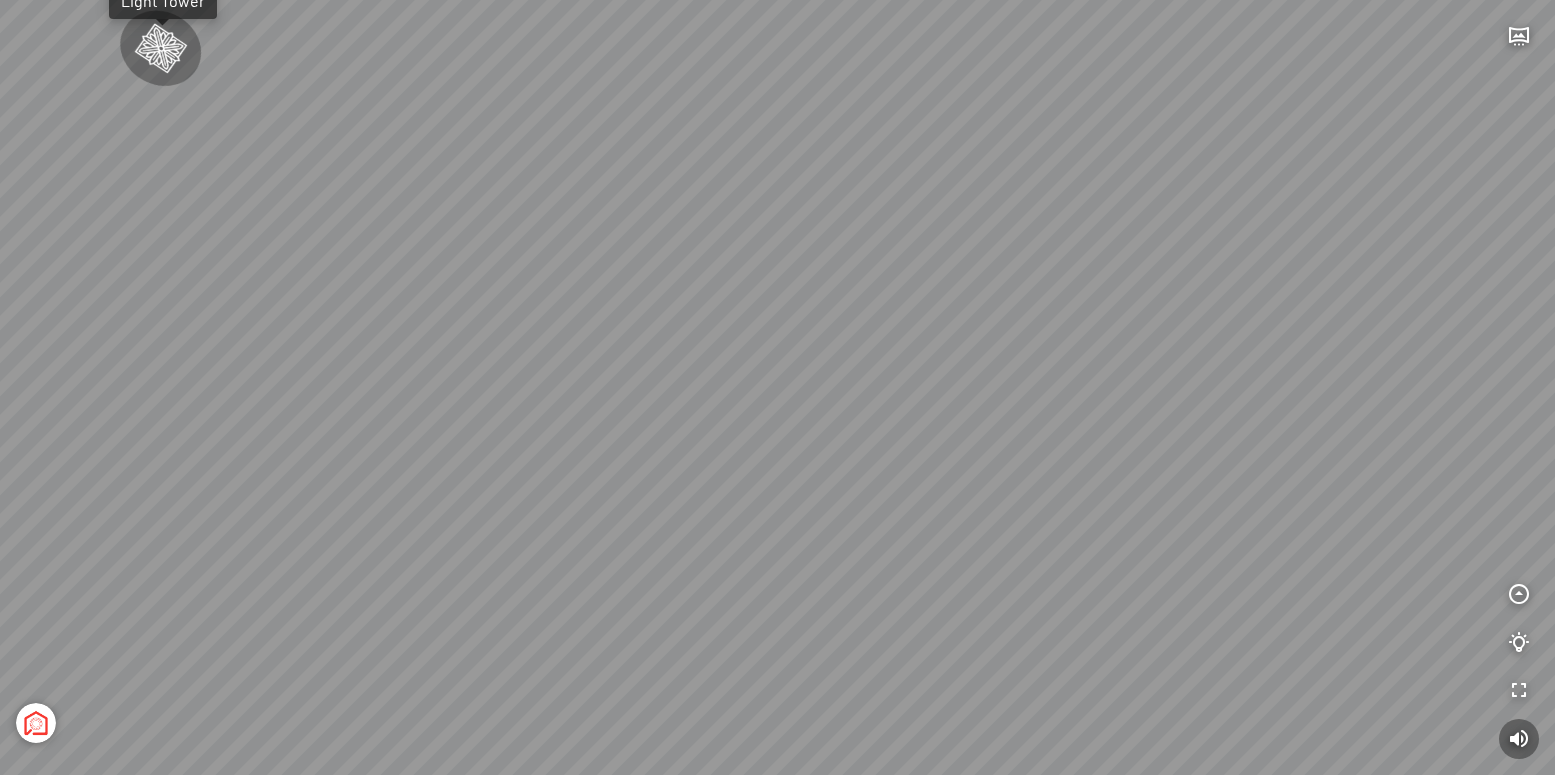 drag, startPoint x: 648, startPoint y: 504, endPoint x: 882, endPoint y: 473, distance: 236.0445 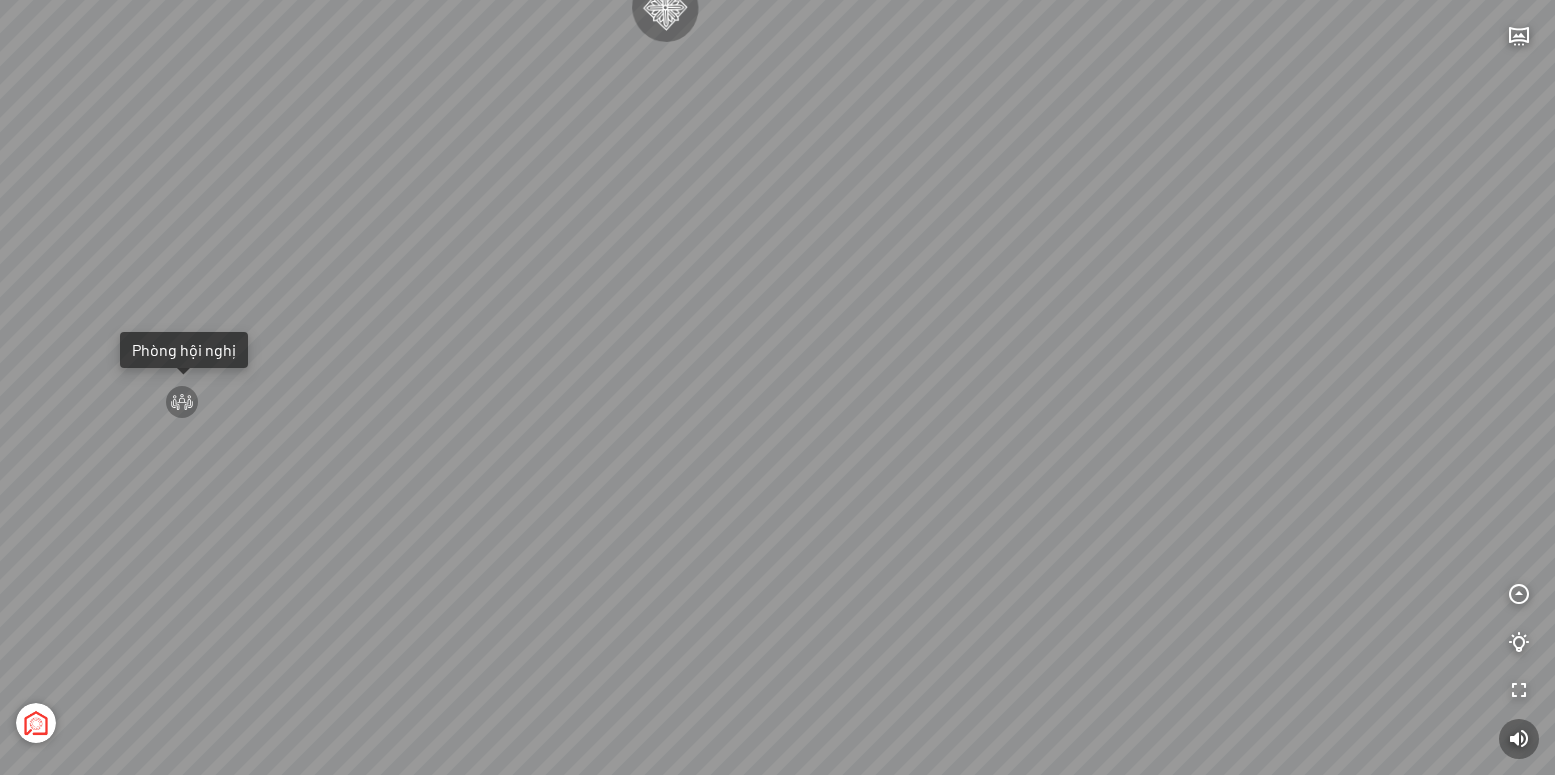 drag, startPoint x: 946, startPoint y: 488, endPoint x: 1163, endPoint y: 524, distance: 219.96591 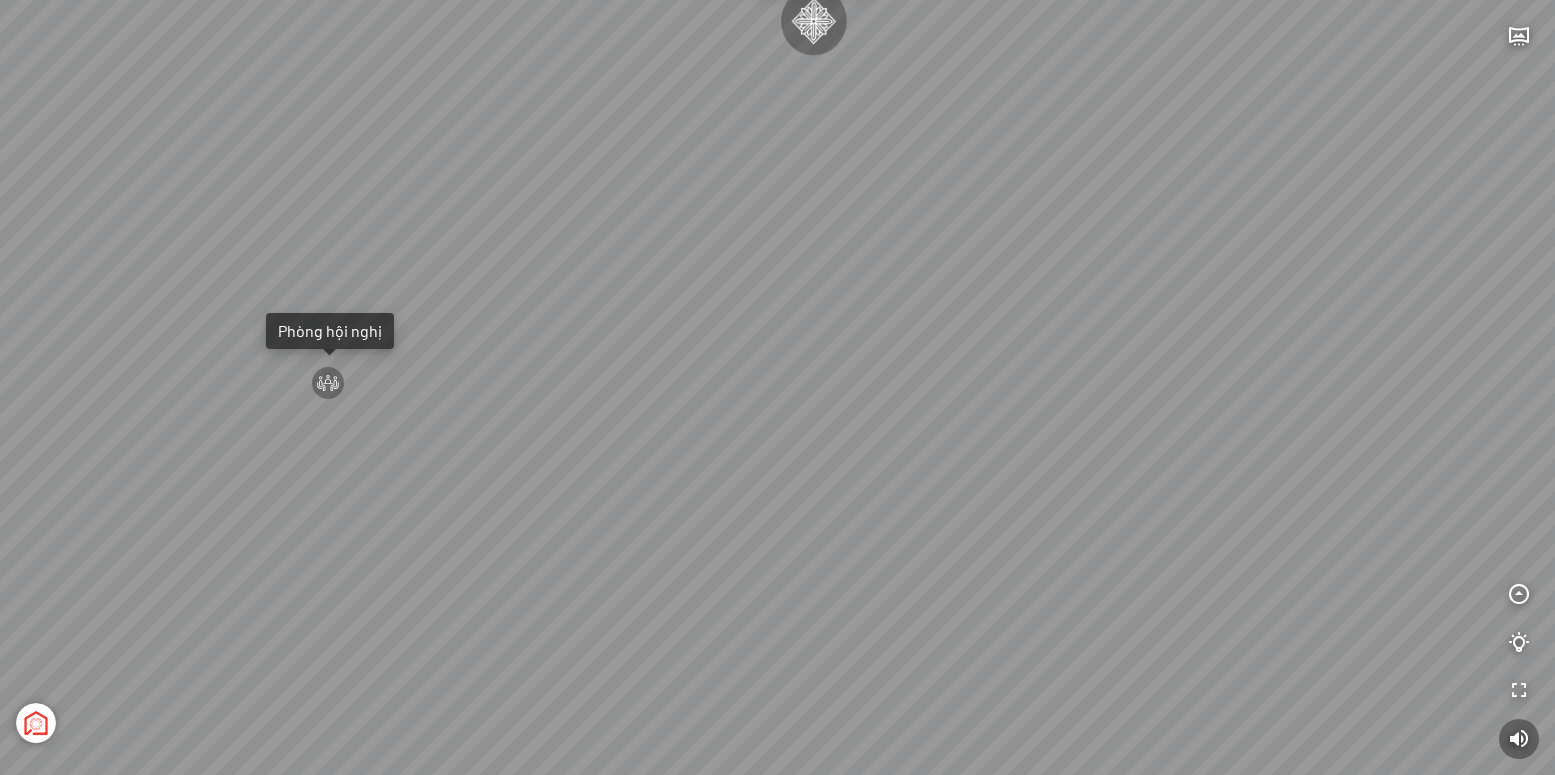 drag, startPoint x: 974, startPoint y: 411, endPoint x: 967, endPoint y: 426, distance: 16.552946 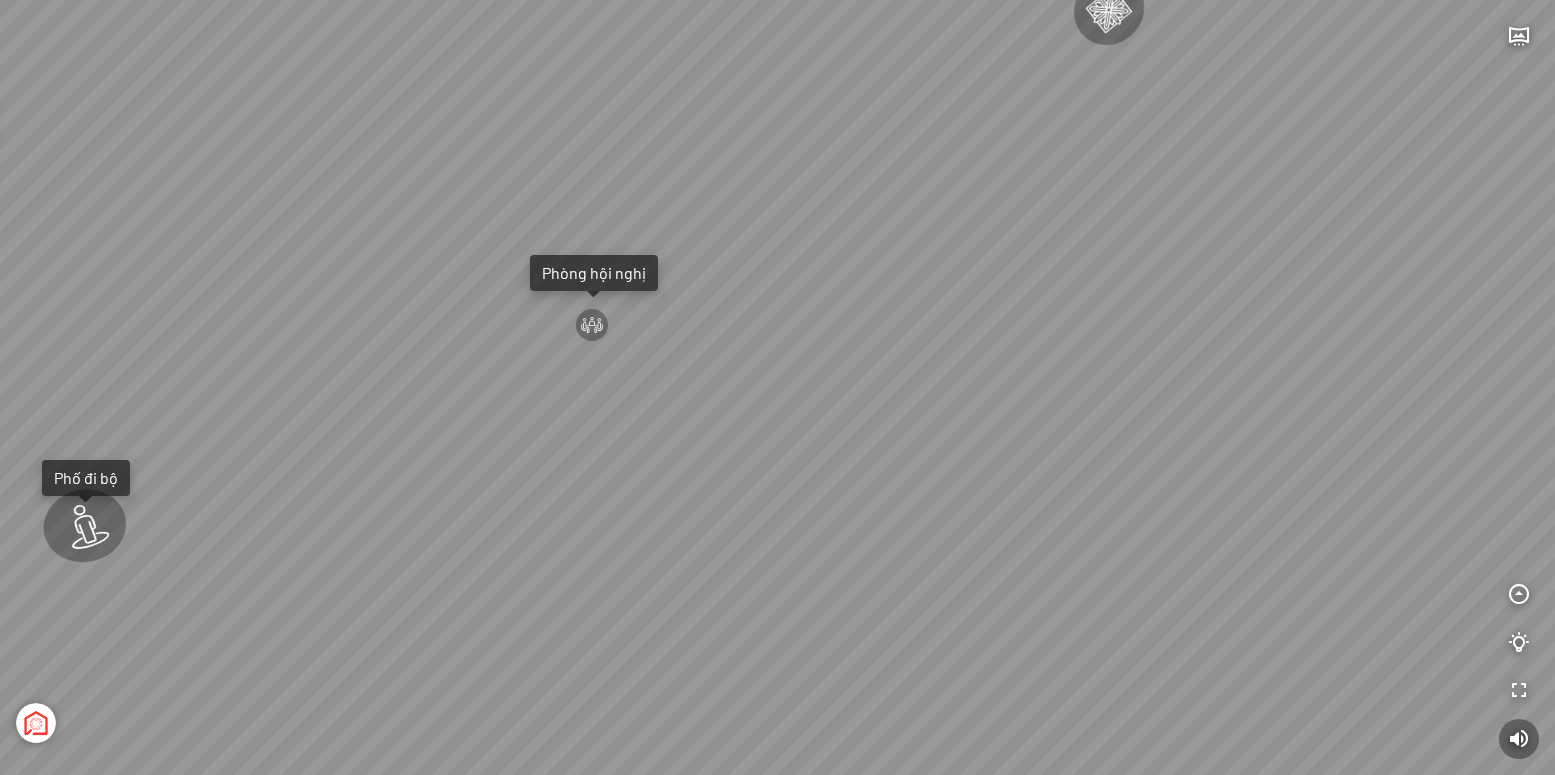 drag, startPoint x: 926, startPoint y: 652, endPoint x: 529, endPoint y: 400, distance: 470.22653 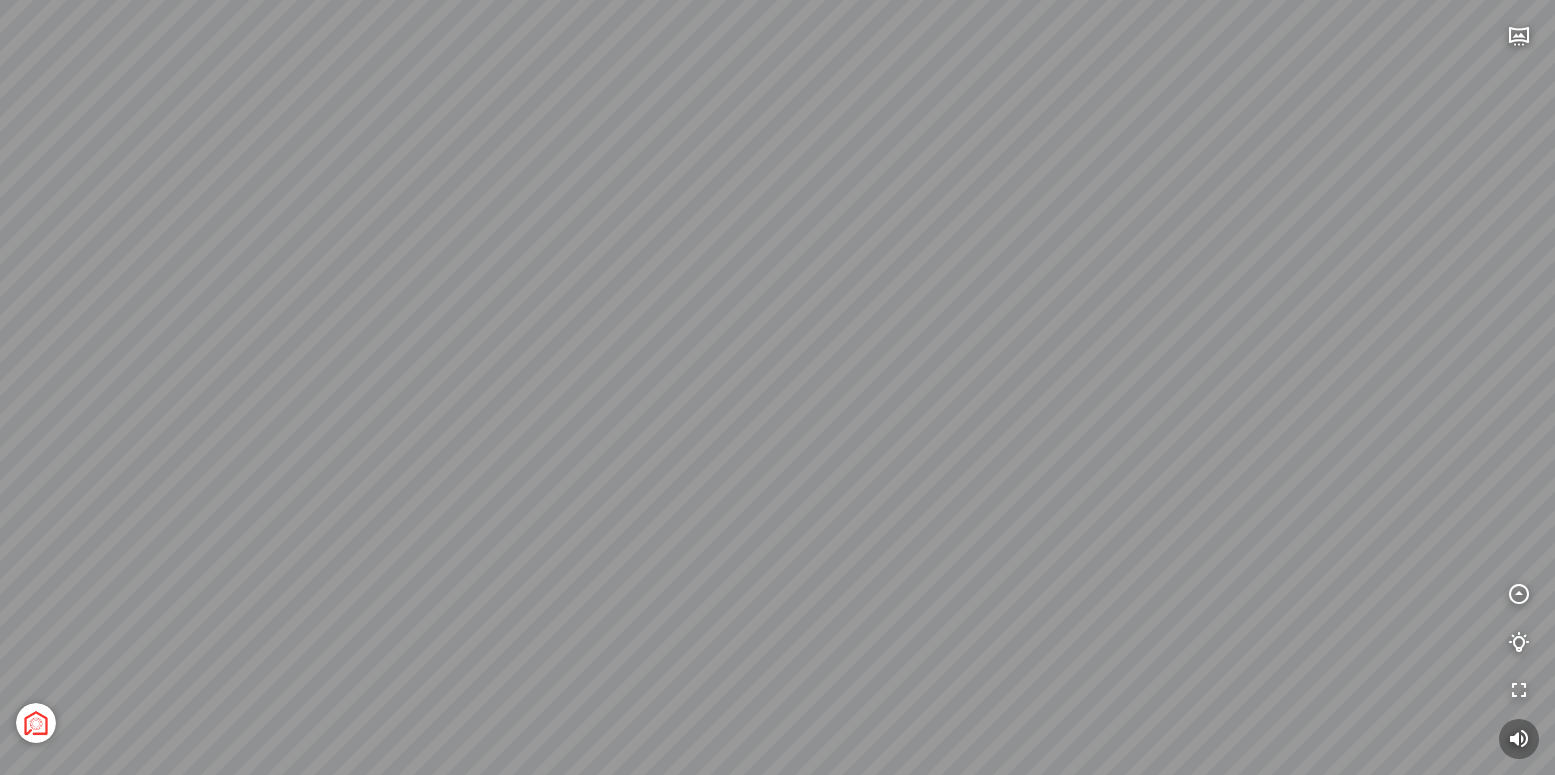 drag, startPoint x: 771, startPoint y: 506, endPoint x: 714, endPoint y: 663, distance: 167.02695 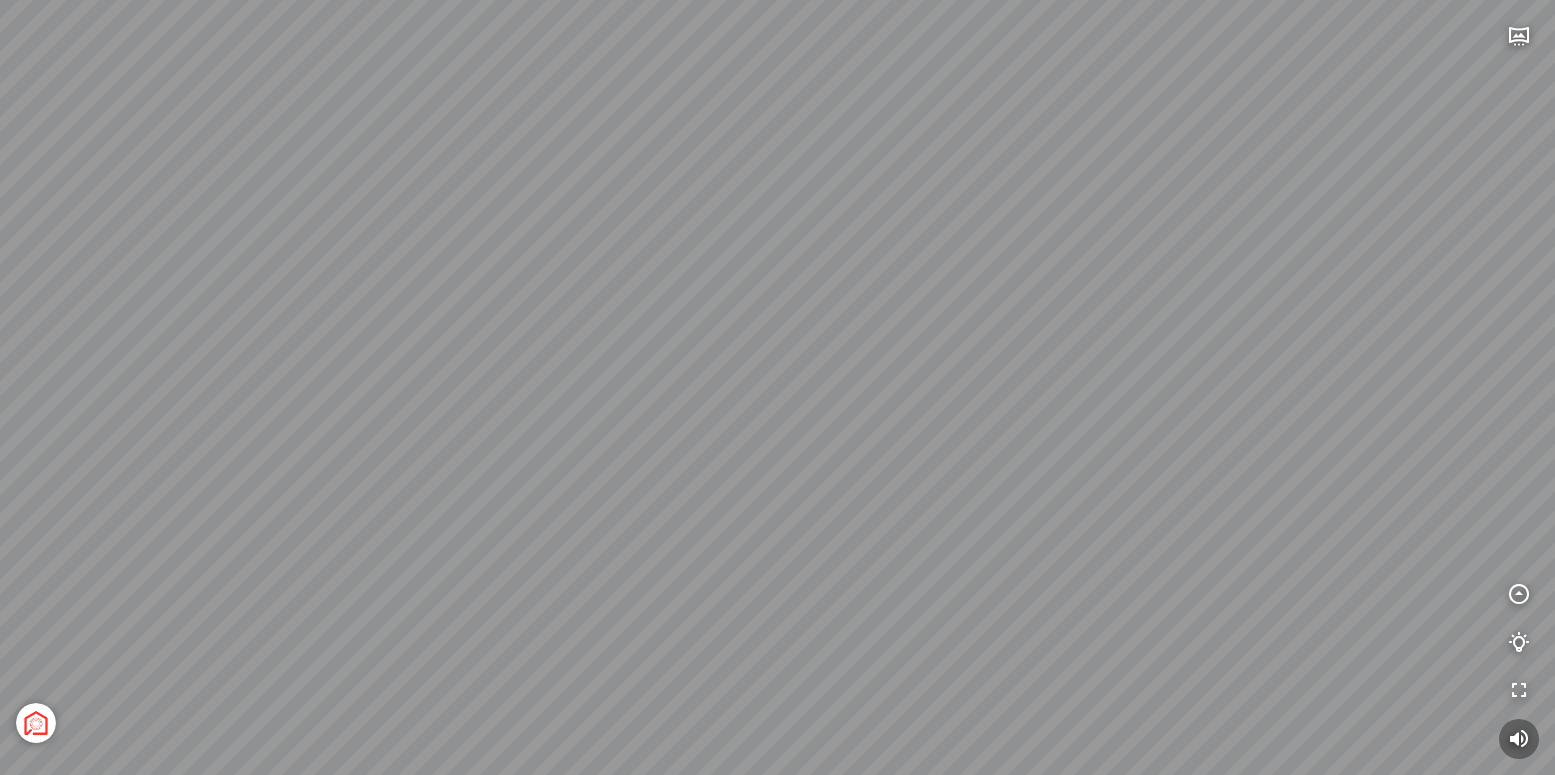 drag, startPoint x: 915, startPoint y: 313, endPoint x: 797, endPoint y: 504, distance: 224.51057 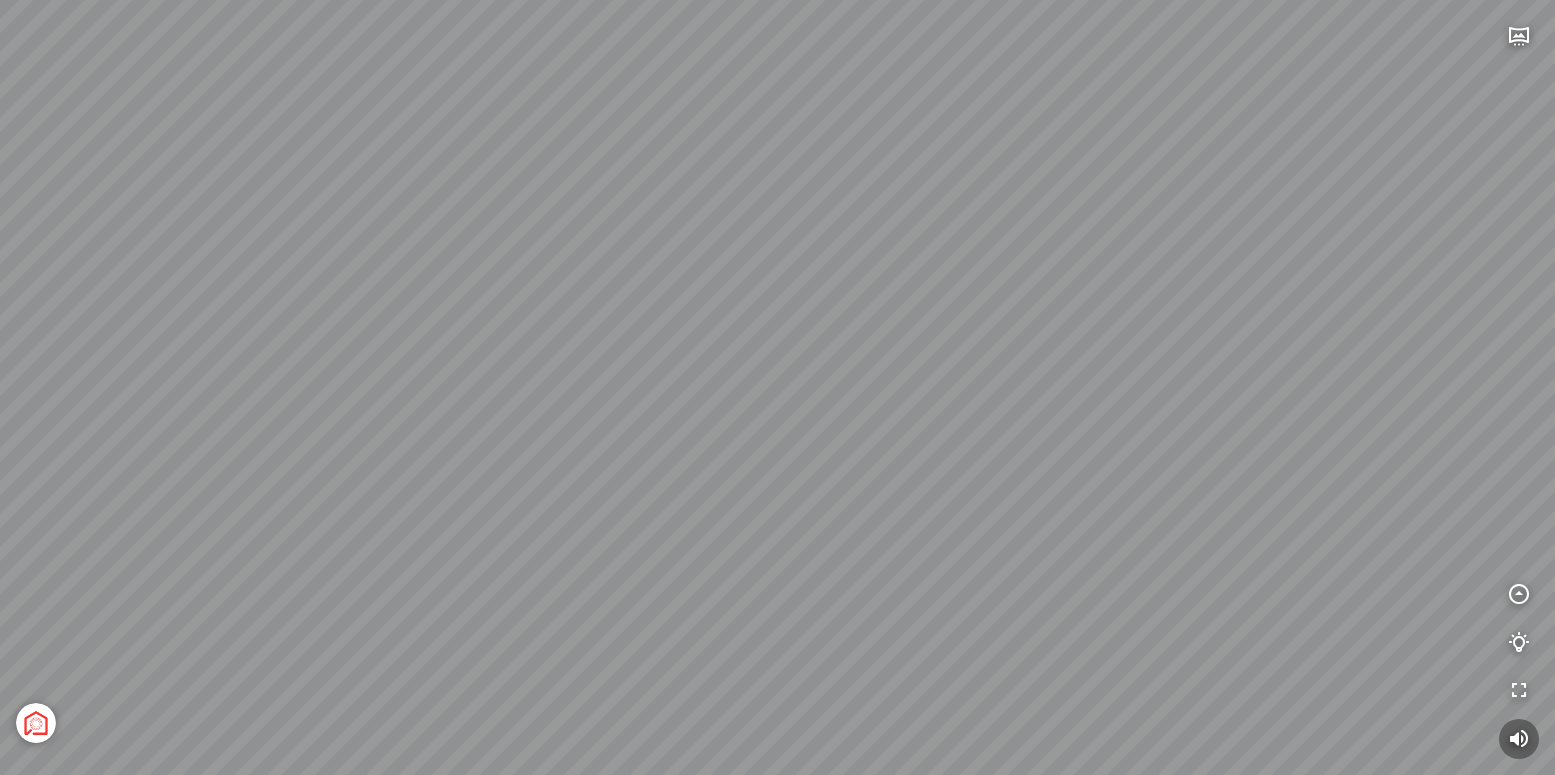 click on "Light Tower
[GEOGRAPHIC_DATA]
Tổng thể
[GEOGRAPHIC_DATA]
[GEOGRAPHIC_DATA]
Phố đi bộ
Đường [PERSON_NAME]
Phòng hội nghị" at bounding box center [777, 387] 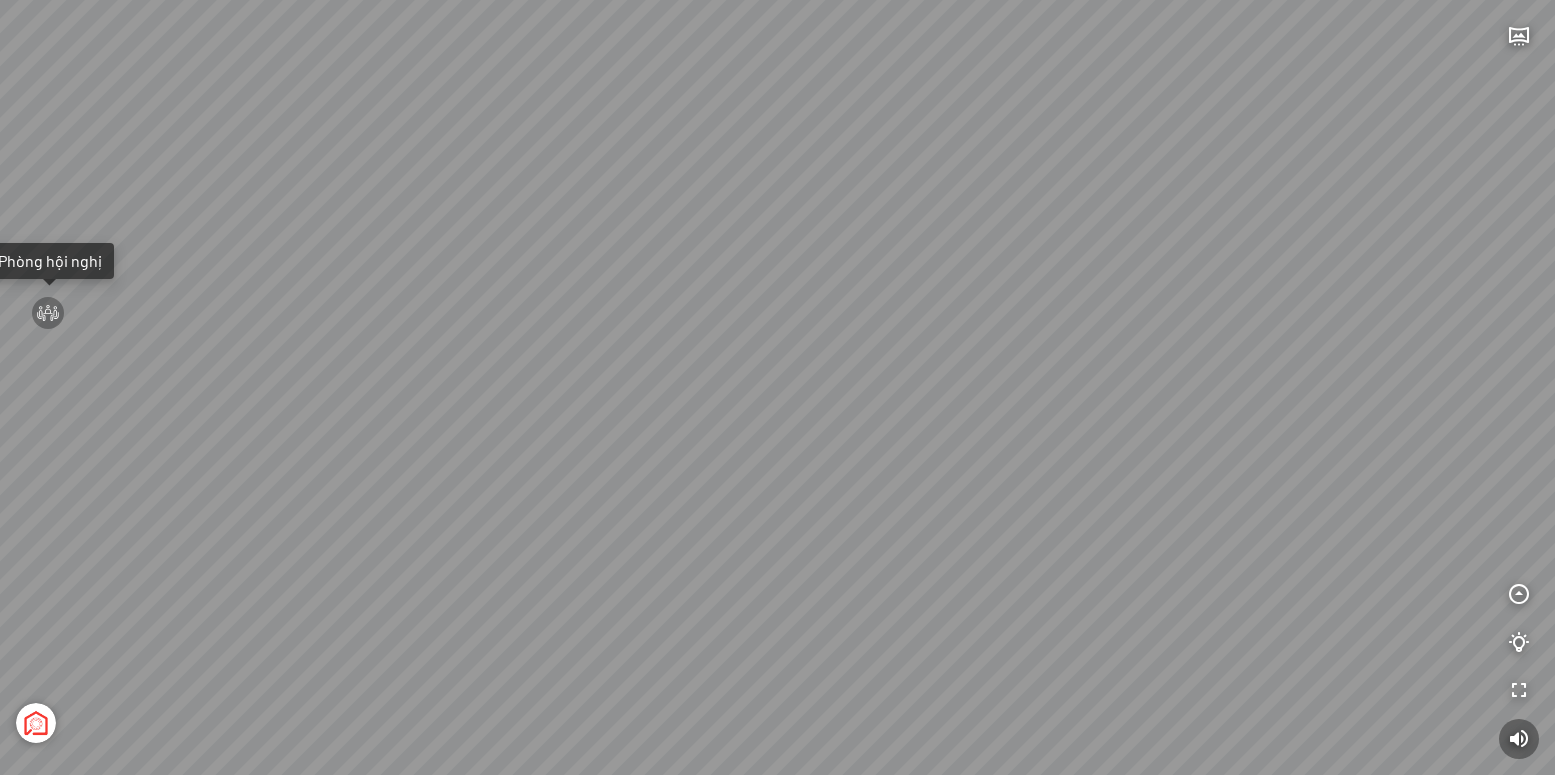 drag, startPoint x: 1121, startPoint y: 607, endPoint x: 1307, endPoint y: 656, distance: 192.34604 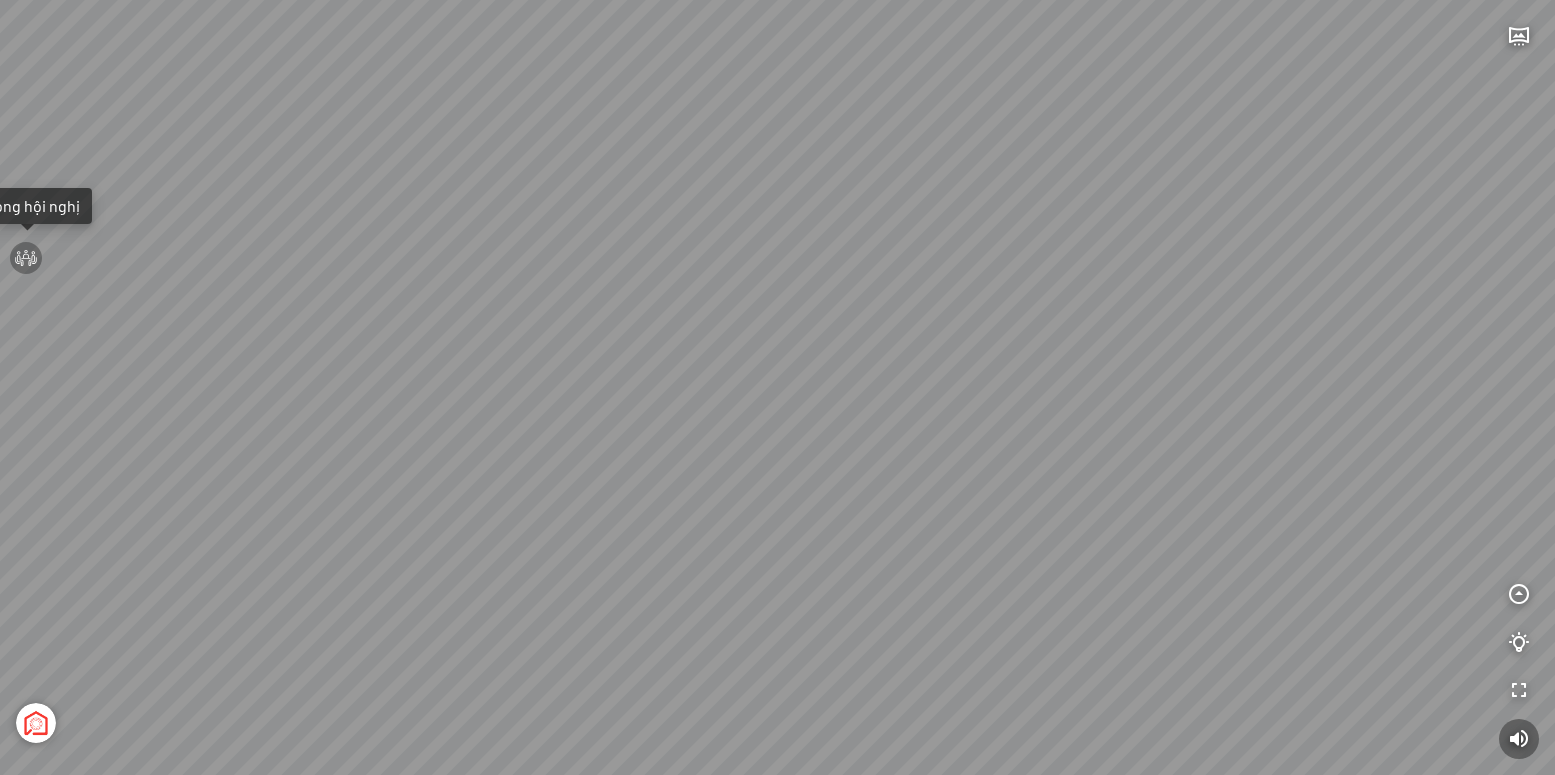 drag, startPoint x: 1195, startPoint y: 272, endPoint x: 688, endPoint y: 528, distance: 567.9657 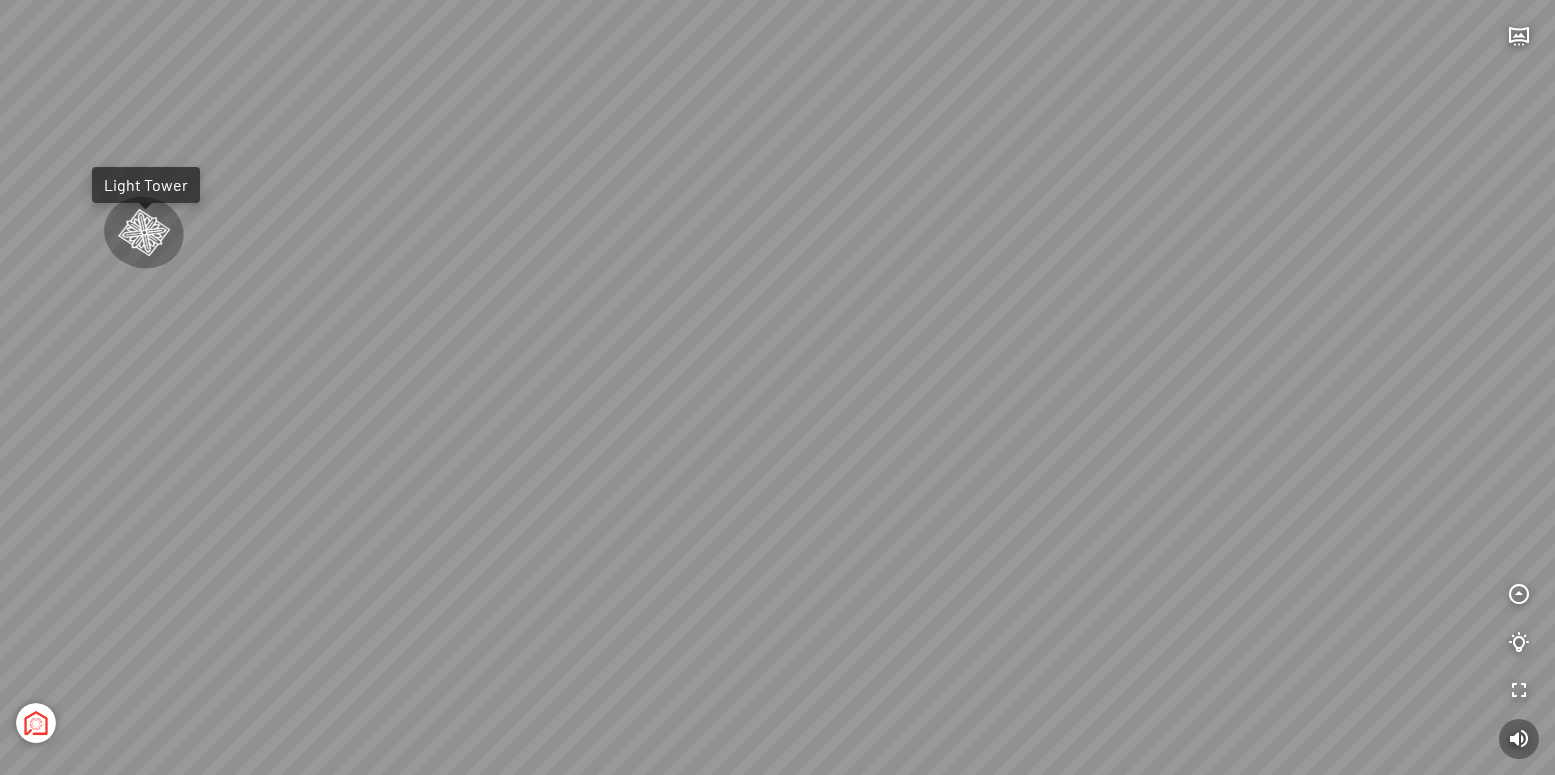drag, startPoint x: 933, startPoint y: 607, endPoint x: 794, endPoint y: 633, distance: 141.41075 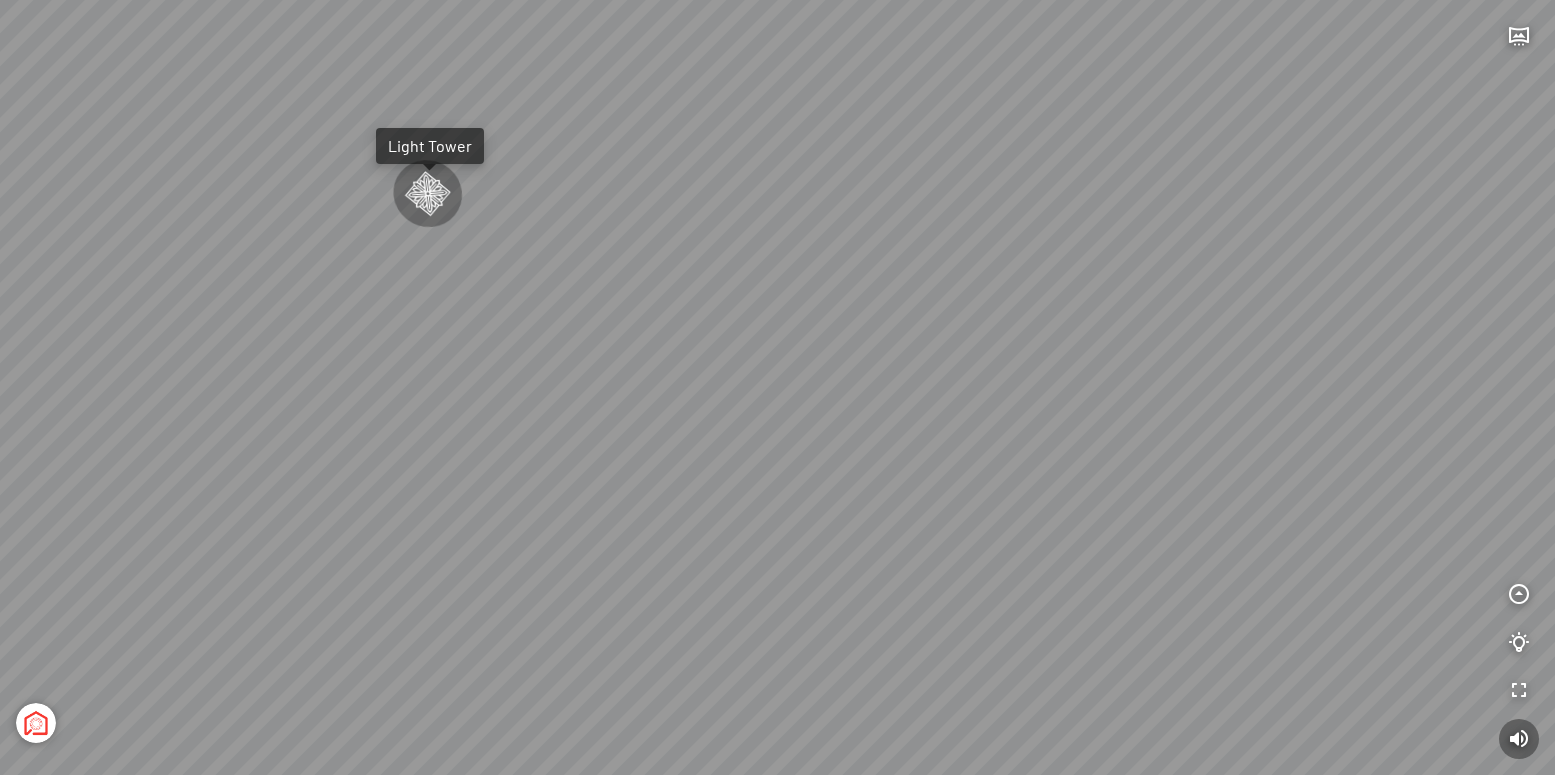 drag, startPoint x: 618, startPoint y: 663, endPoint x: 670, endPoint y: 587, distance: 92.086914 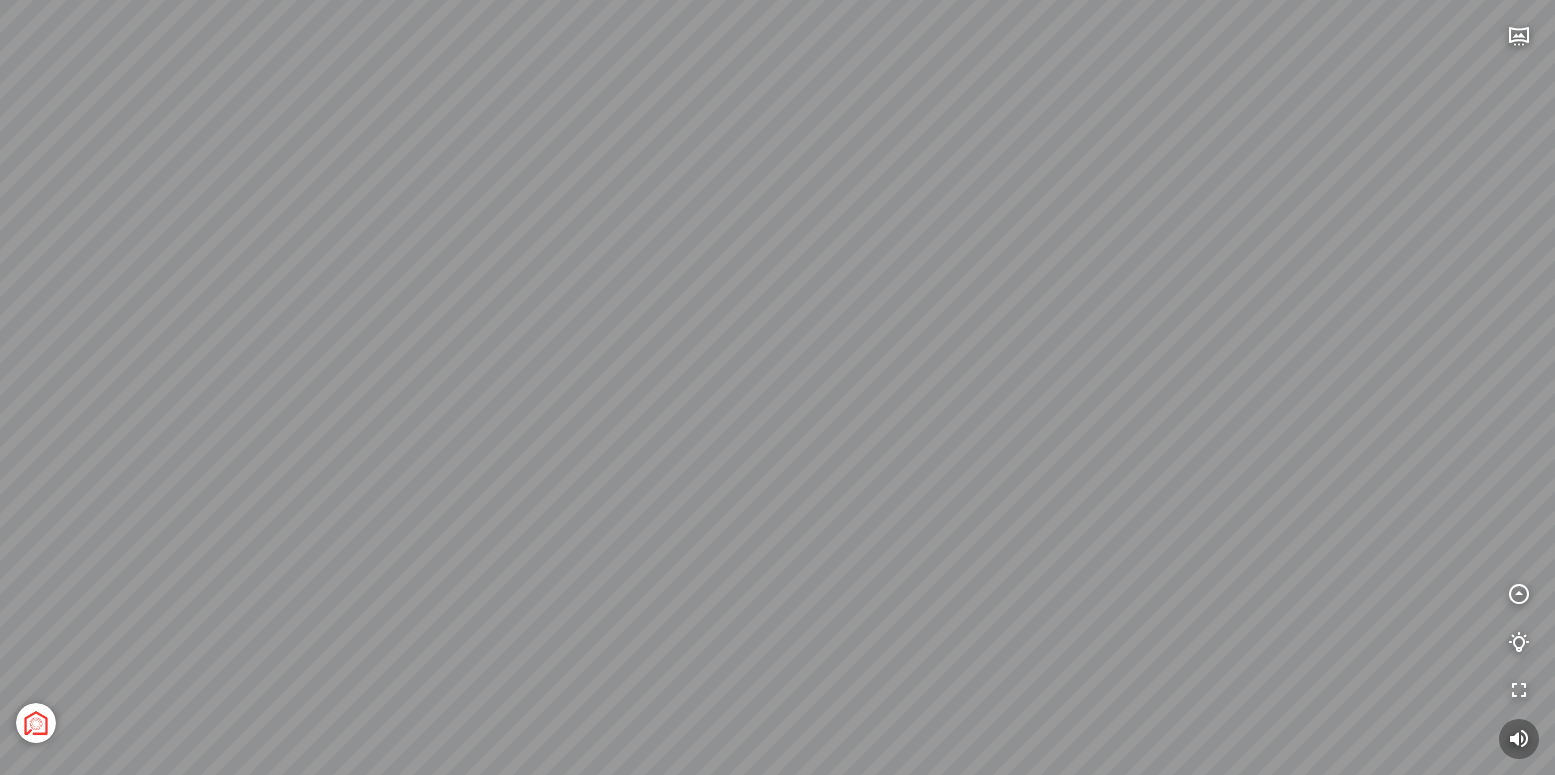 drag, startPoint x: 812, startPoint y: 318, endPoint x: 783, endPoint y: 313, distance: 29.427877 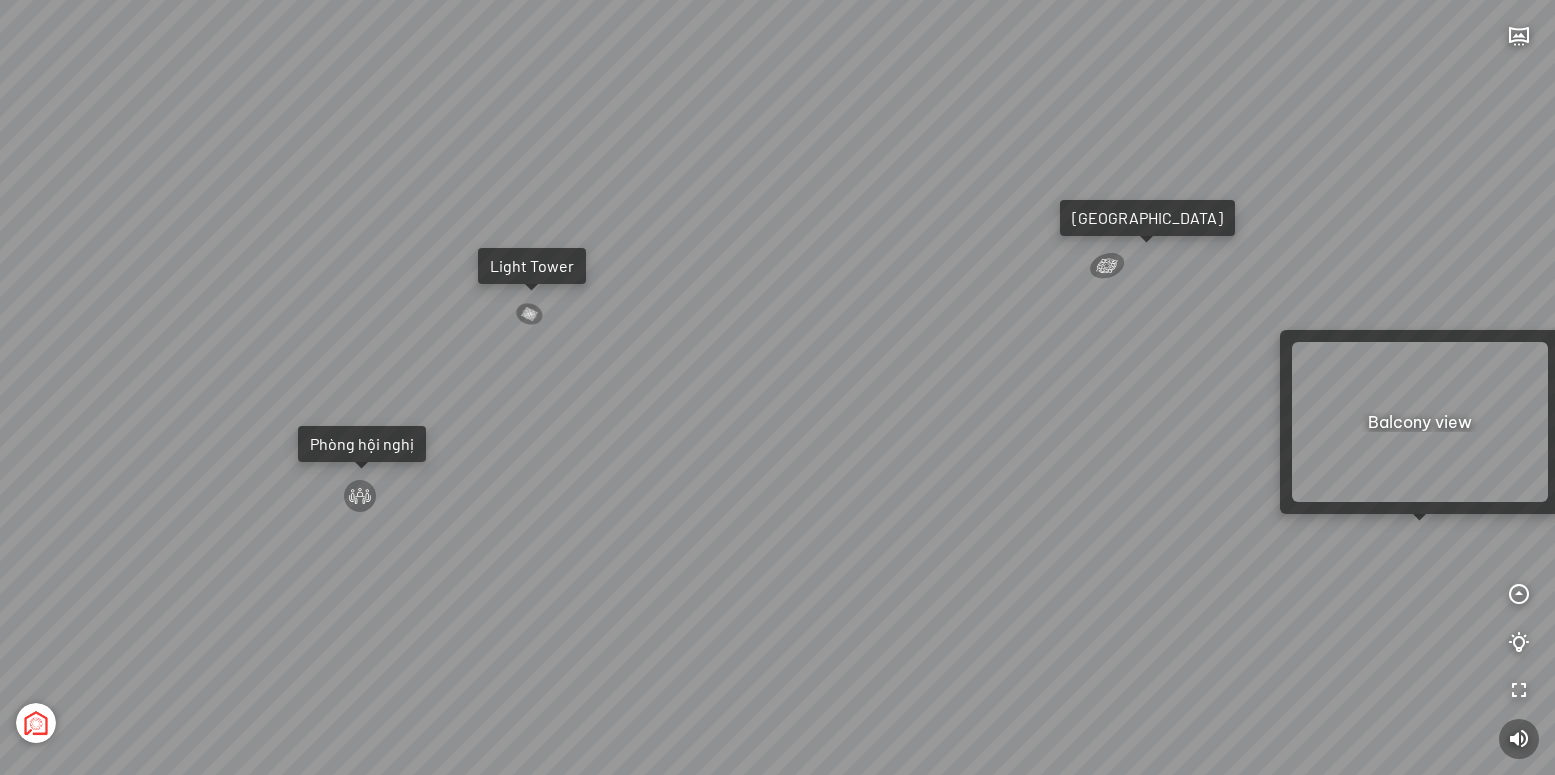 drag, startPoint x: 1463, startPoint y: 457, endPoint x: 1488, endPoint y: 336, distance: 123.55566 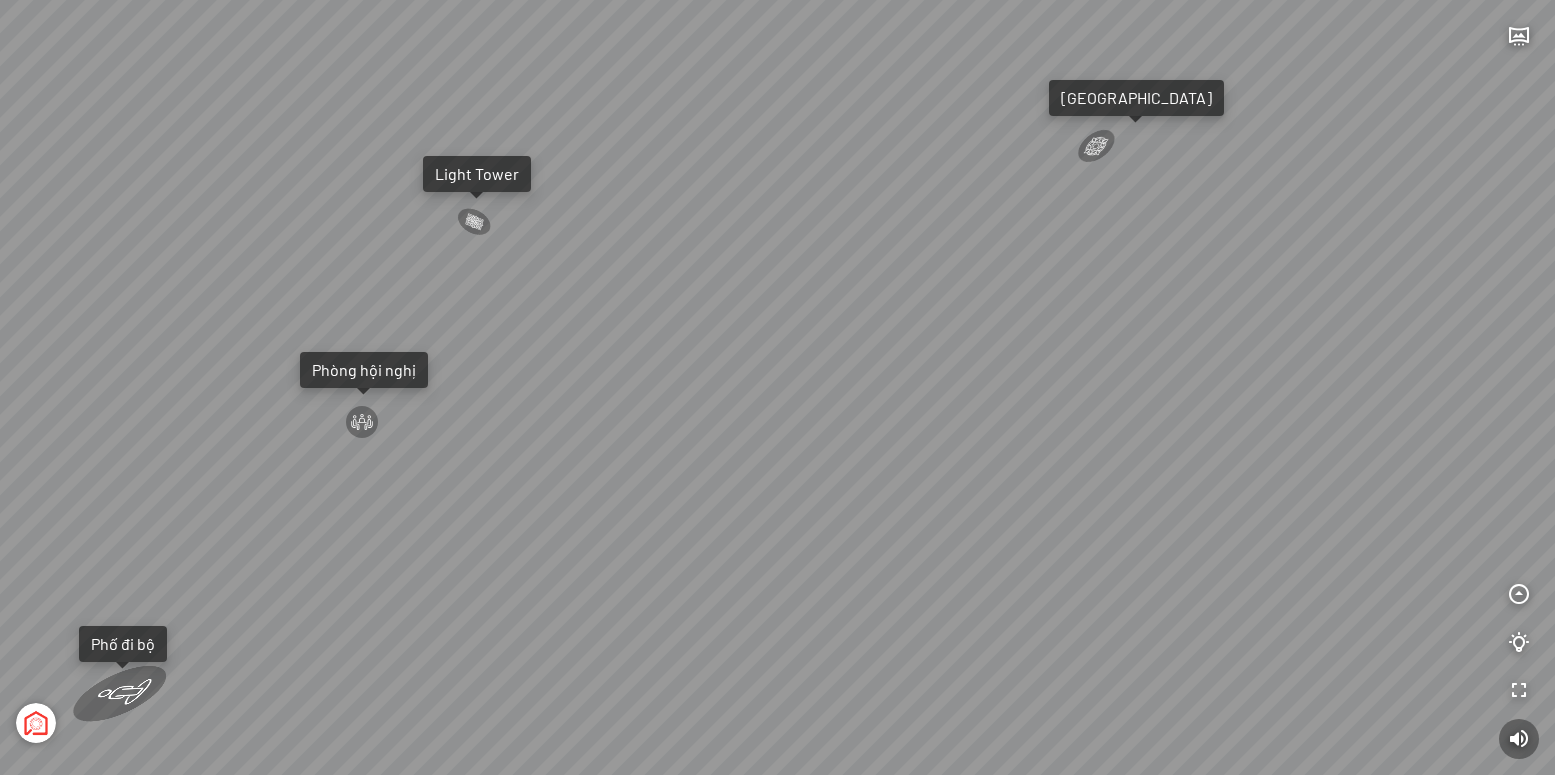 drag, startPoint x: 1336, startPoint y: 429, endPoint x: 1251, endPoint y: 239, distance: 208.14658 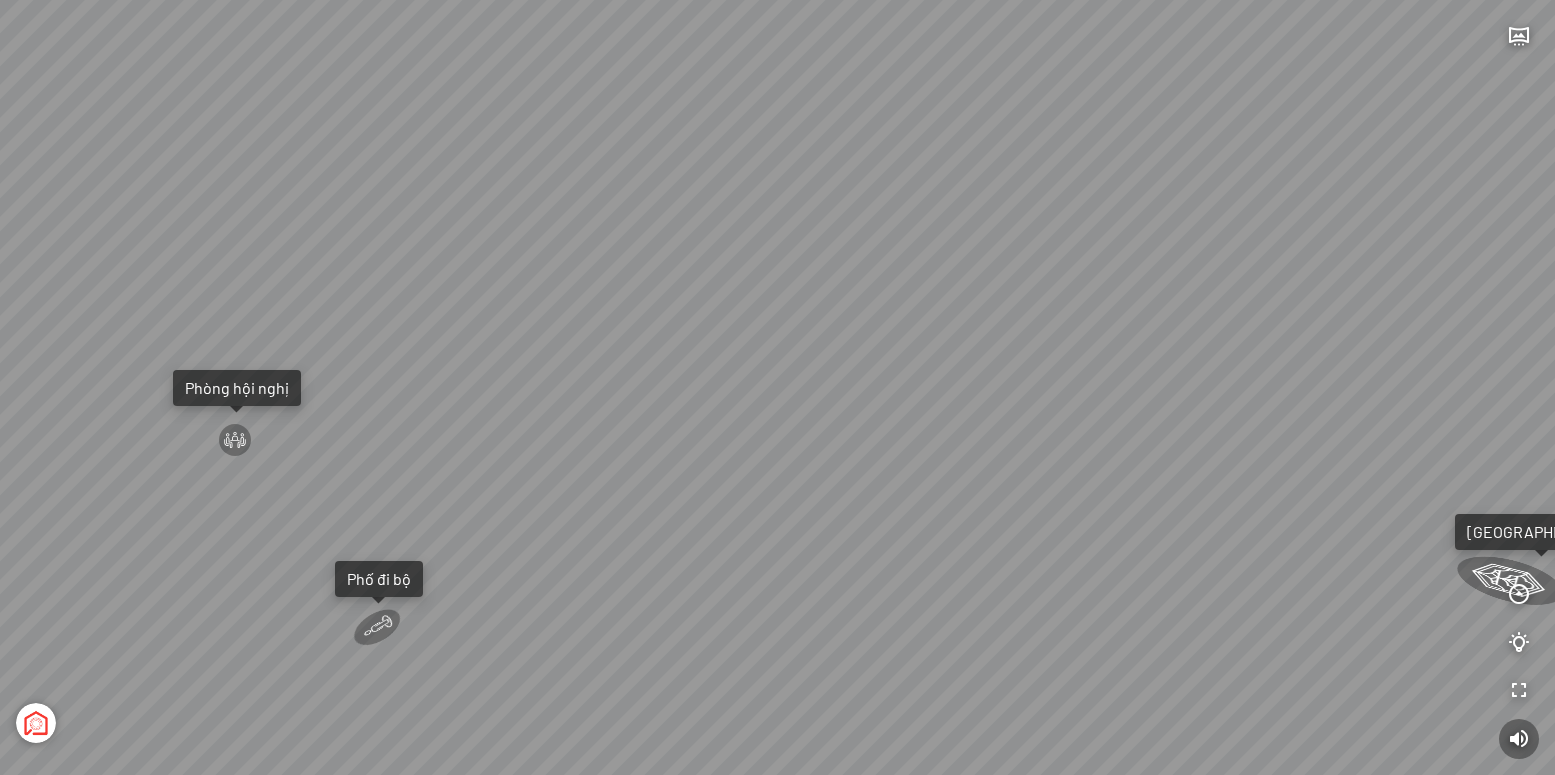 drag, startPoint x: 1022, startPoint y: 321, endPoint x: 1011, endPoint y: 308, distance: 17.029387 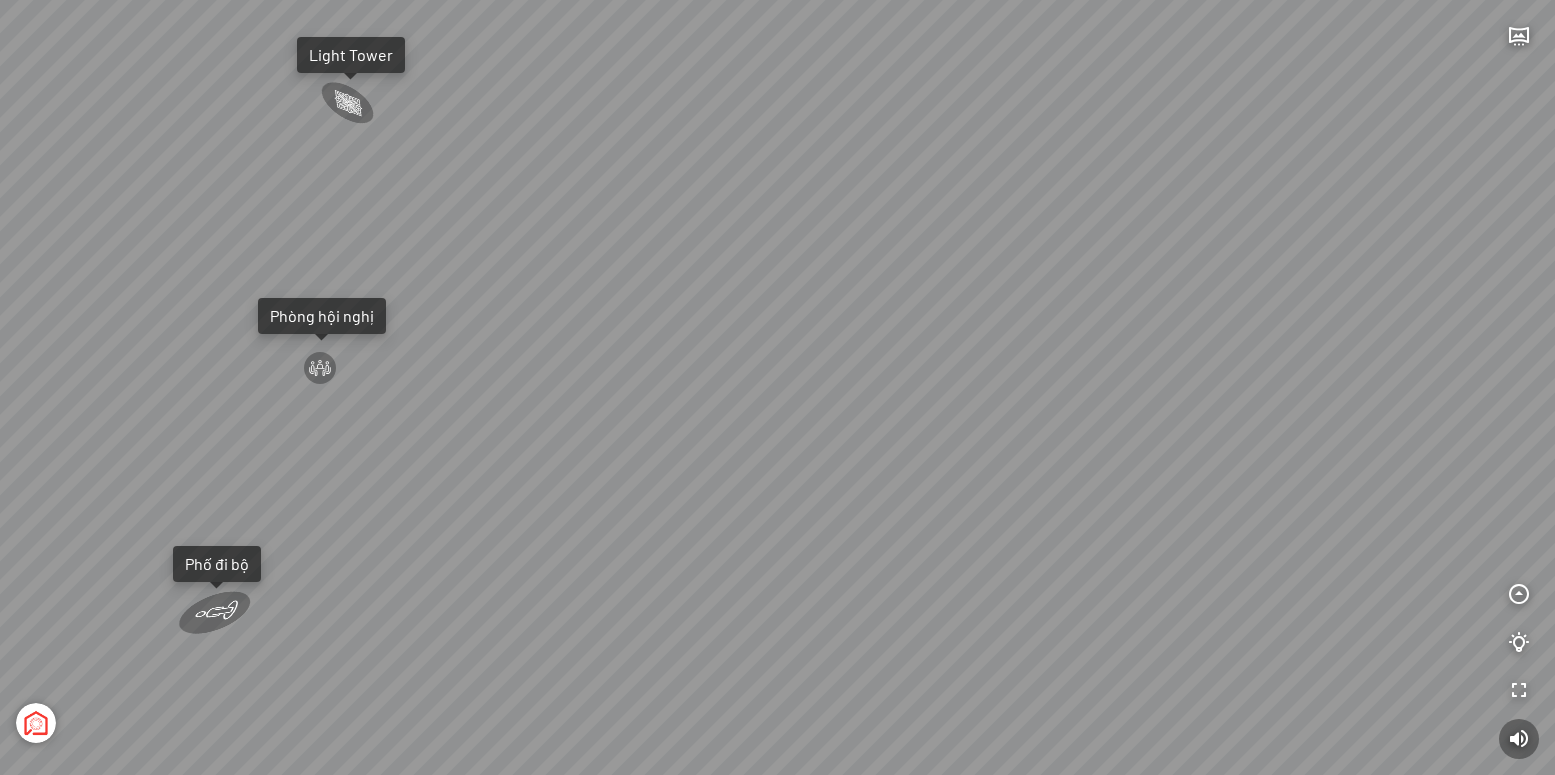 drag, startPoint x: 486, startPoint y: 386, endPoint x: 605, endPoint y: 300, distance: 146.82303 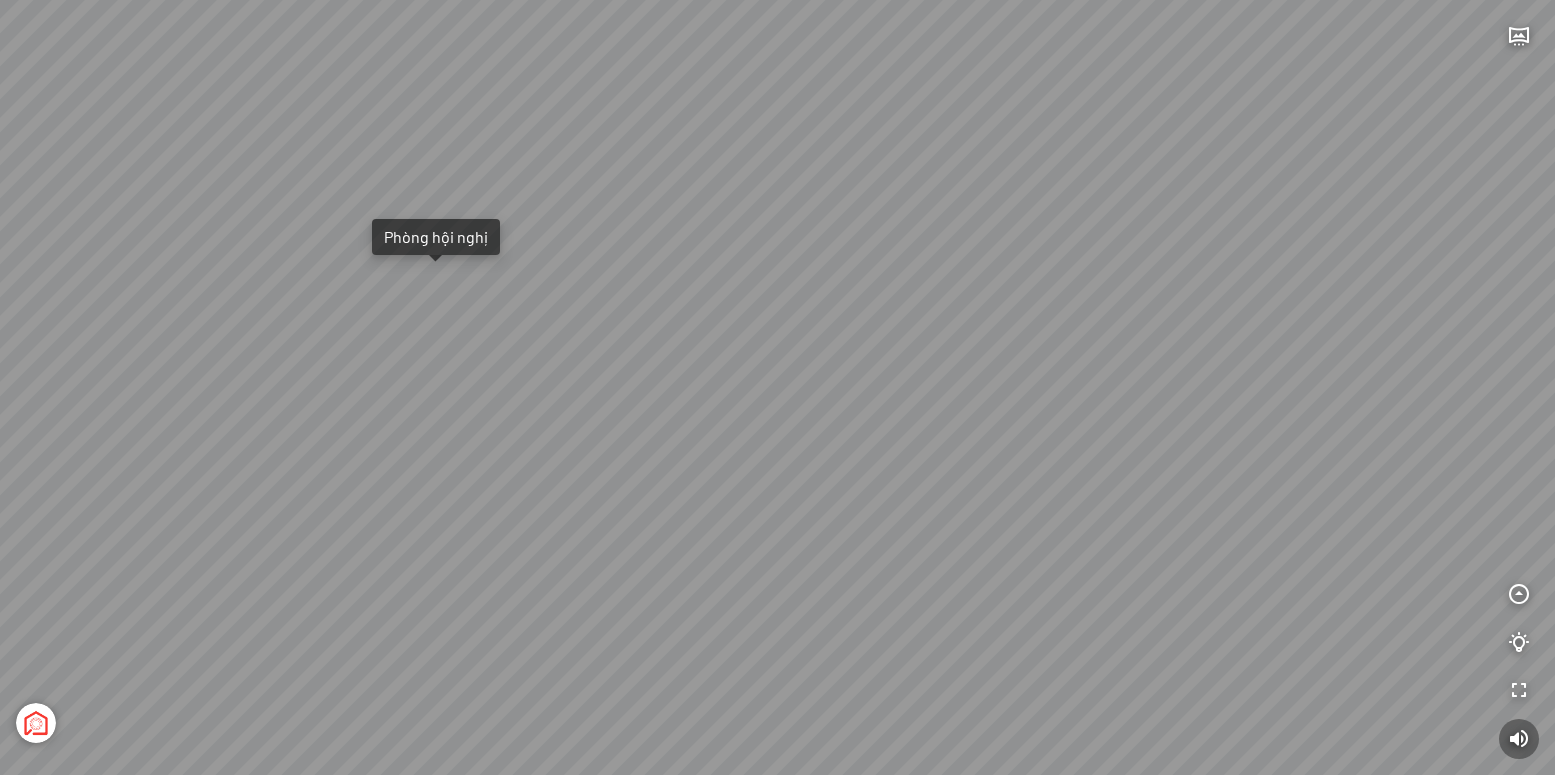 drag, startPoint x: 671, startPoint y: 114, endPoint x: 676, endPoint y: 123, distance: 10.29563 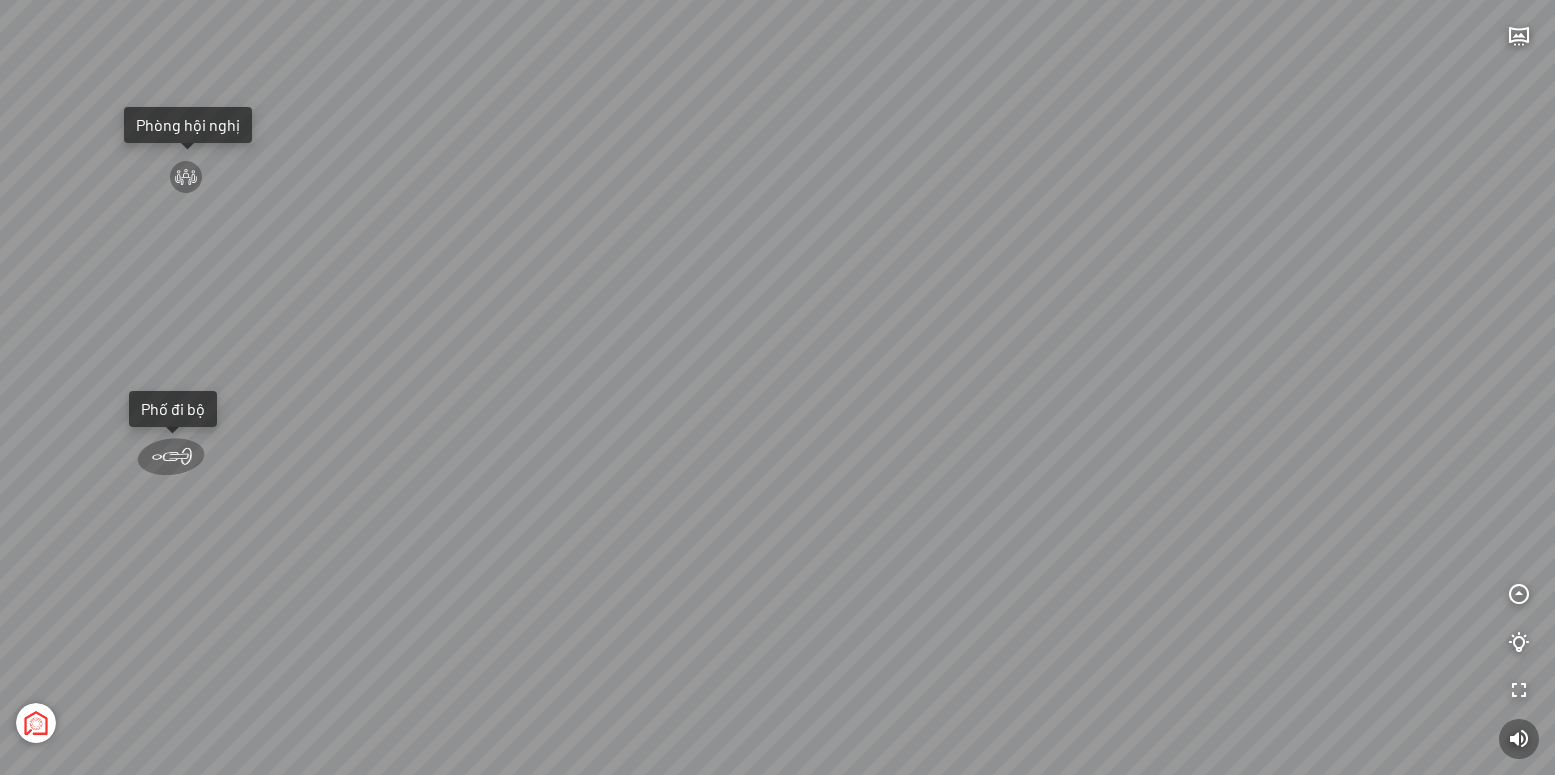 click on "Light Tower
[GEOGRAPHIC_DATA]
Tổng thể
[GEOGRAPHIC_DATA]
[GEOGRAPHIC_DATA]
Phố đi bộ
Đường [PERSON_NAME]
Phòng hội nghị" at bounding box center [777, 387] 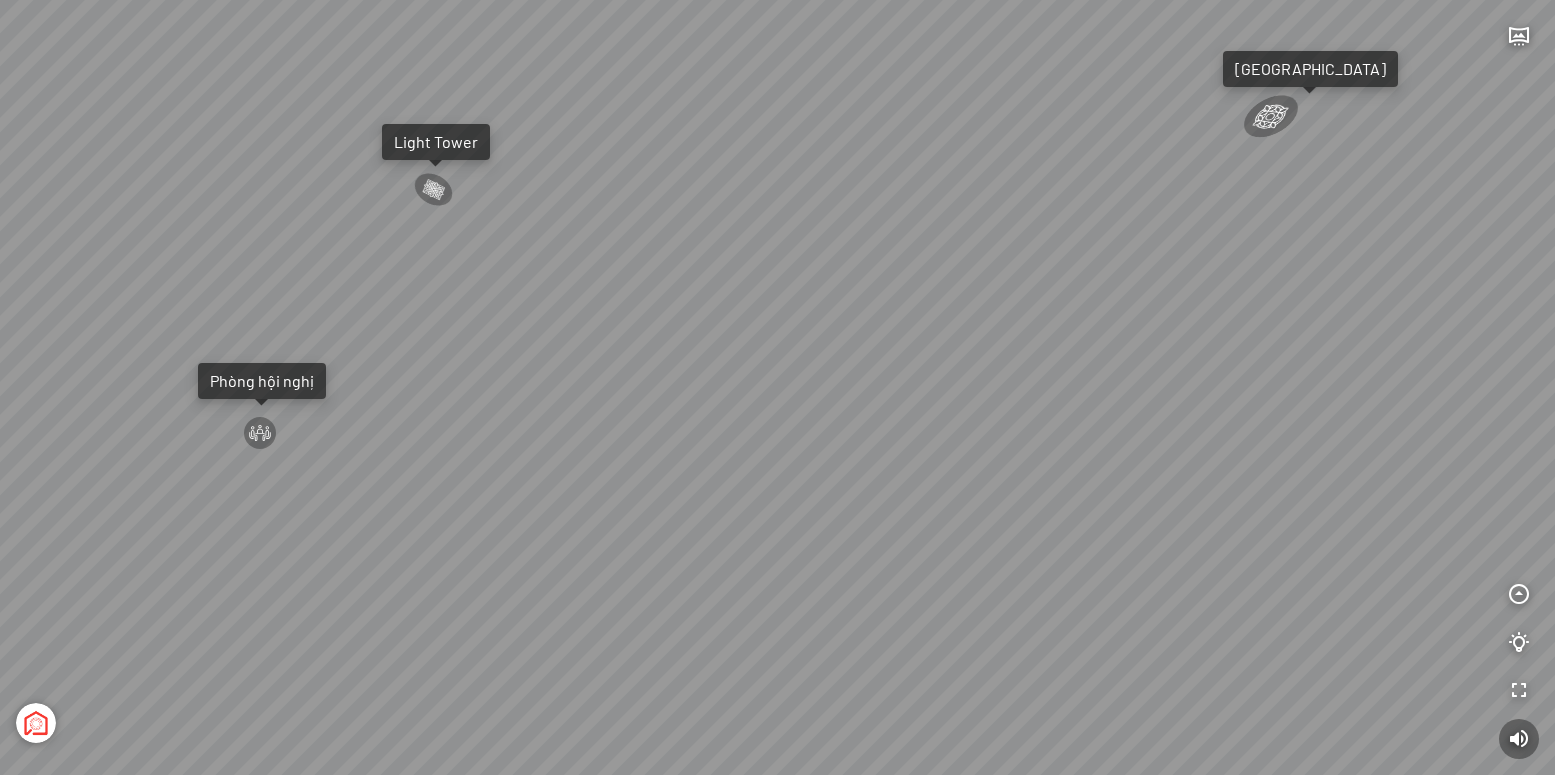 drag, startPoint x: 641, startPoint y: 205, endPoint x: 676, endPoint y: 490, distance: 287.14108 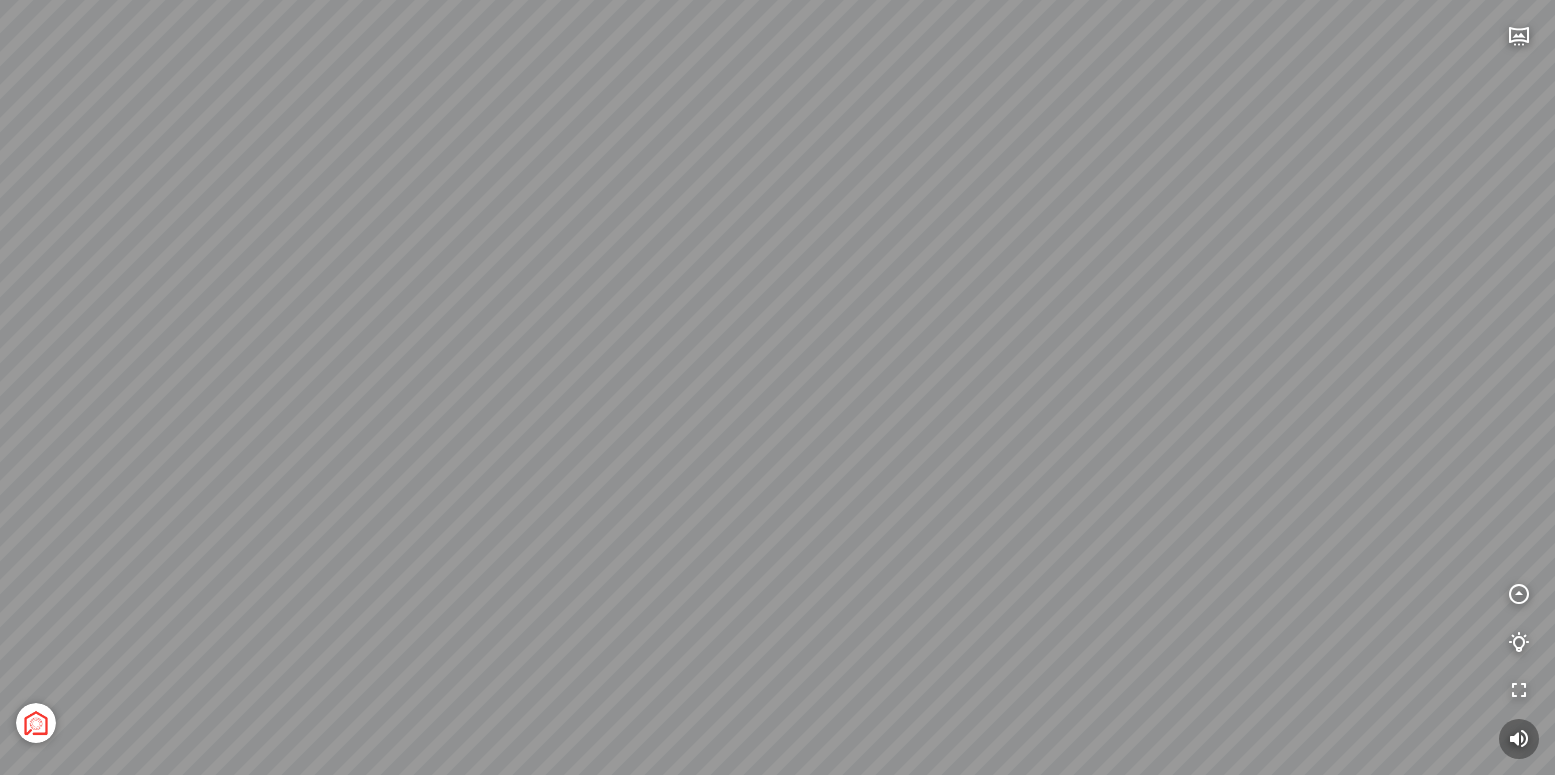 drag, startPoint x: 604, startPoint y: 436, endPoint x: 1162, endPoint y: 797, distance: 664.5939 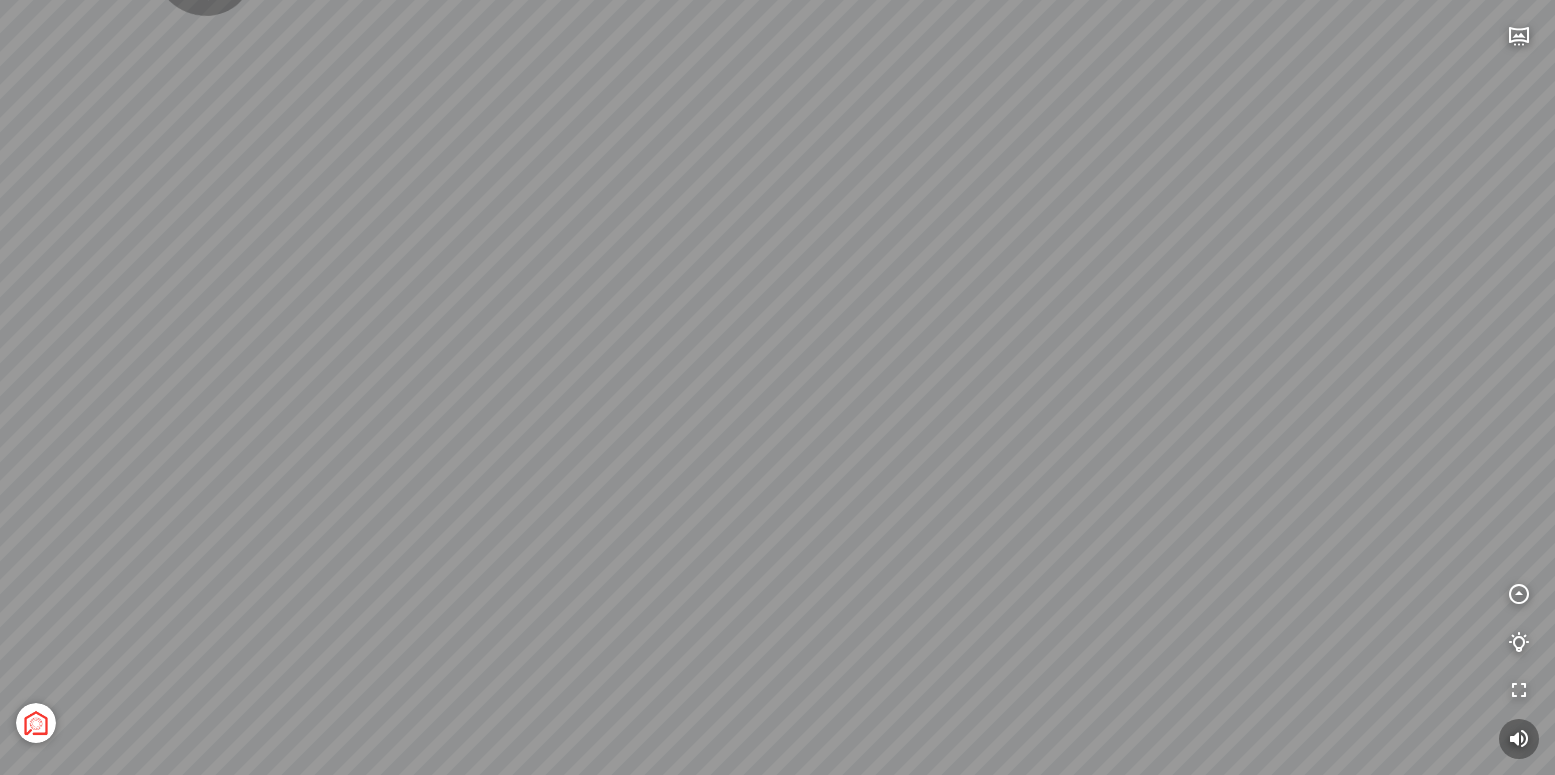 drag, startPoint x: 1175, startPoint y: 479, endPoint x: 1166, endPoint y: 471, distance: 12.0415945 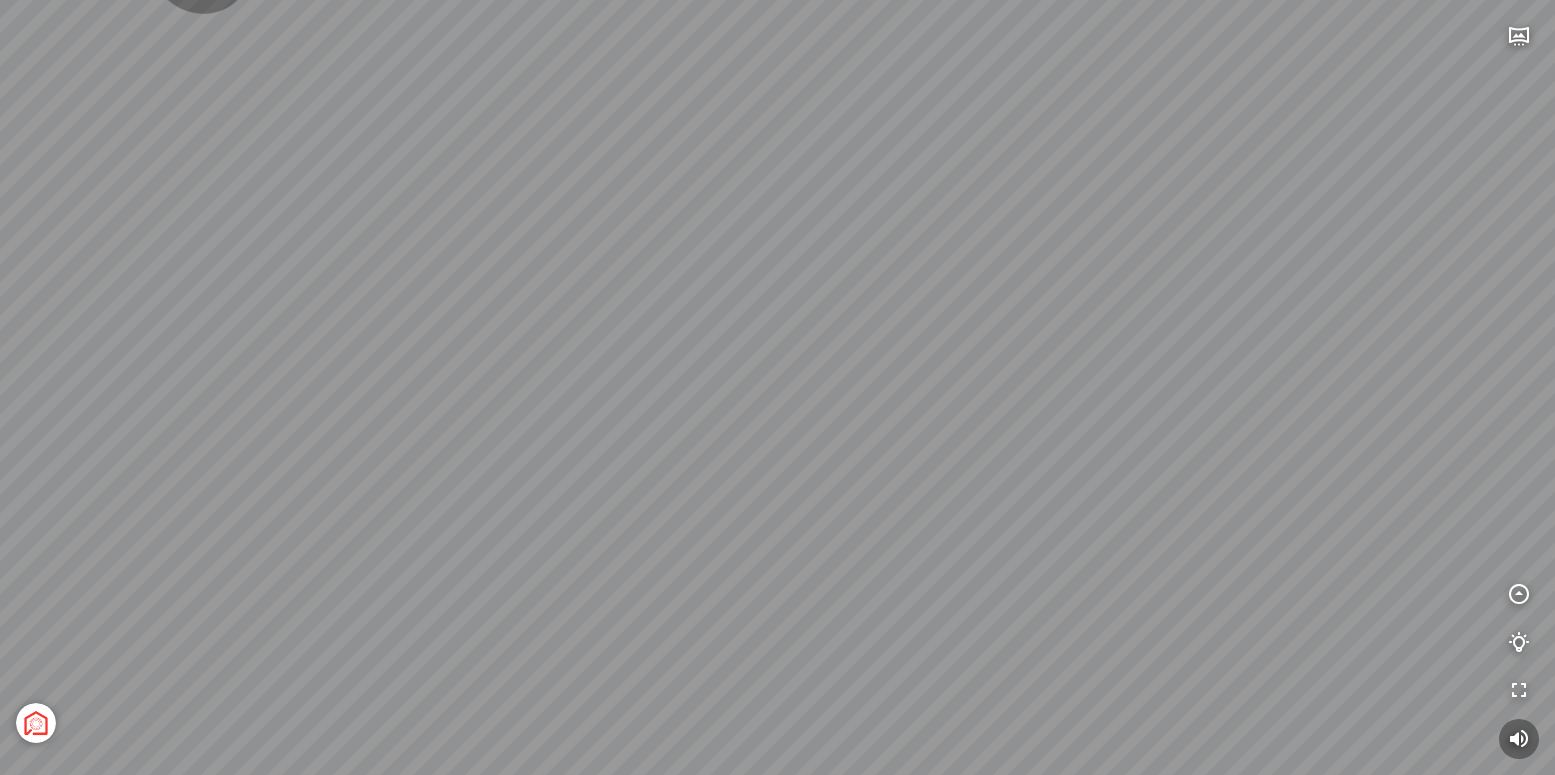 drag, startPoint x: 936, startPoint y: 431, endPoint x: 780, endPoint y: 373, distance: 166.43317 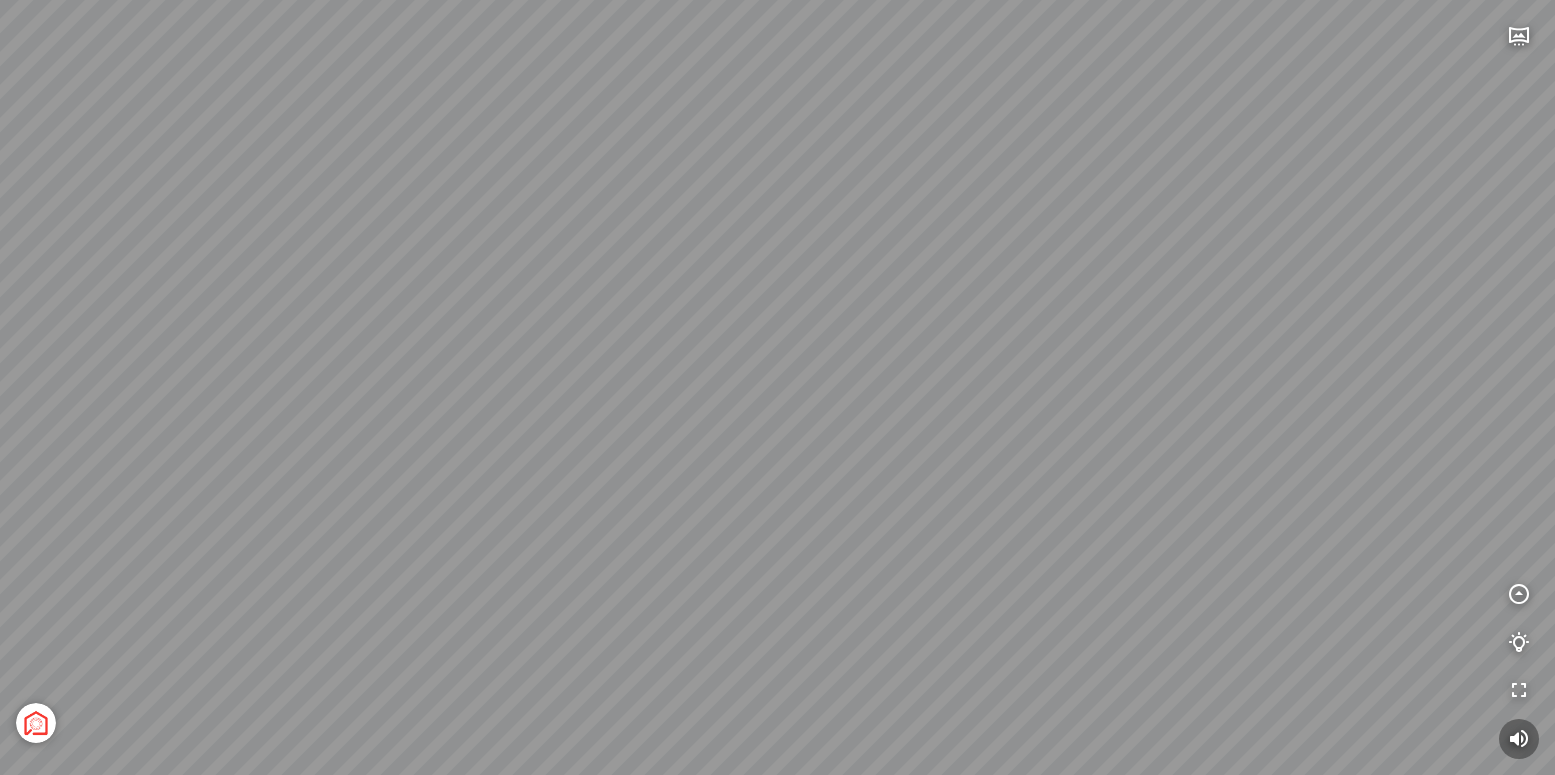 drag, startPoint x: 728, startPoint y: 353, endPoint x: 670, endPoint y: 342, distance: 59.03389 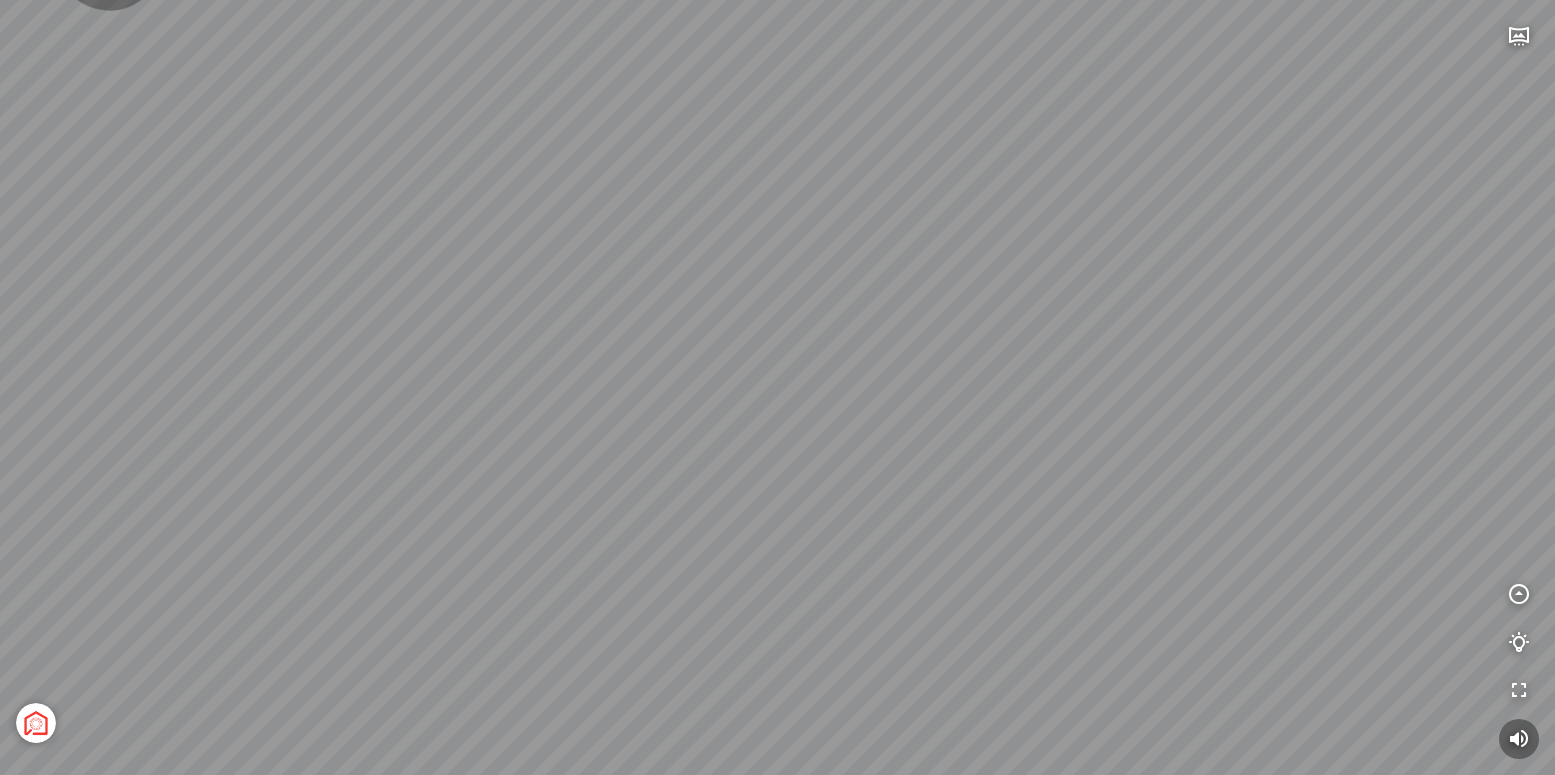 drag, startPoint x: 621, startPoint y: 345, endPoint x: 574, endPoint y: 340, distance: 47.26521 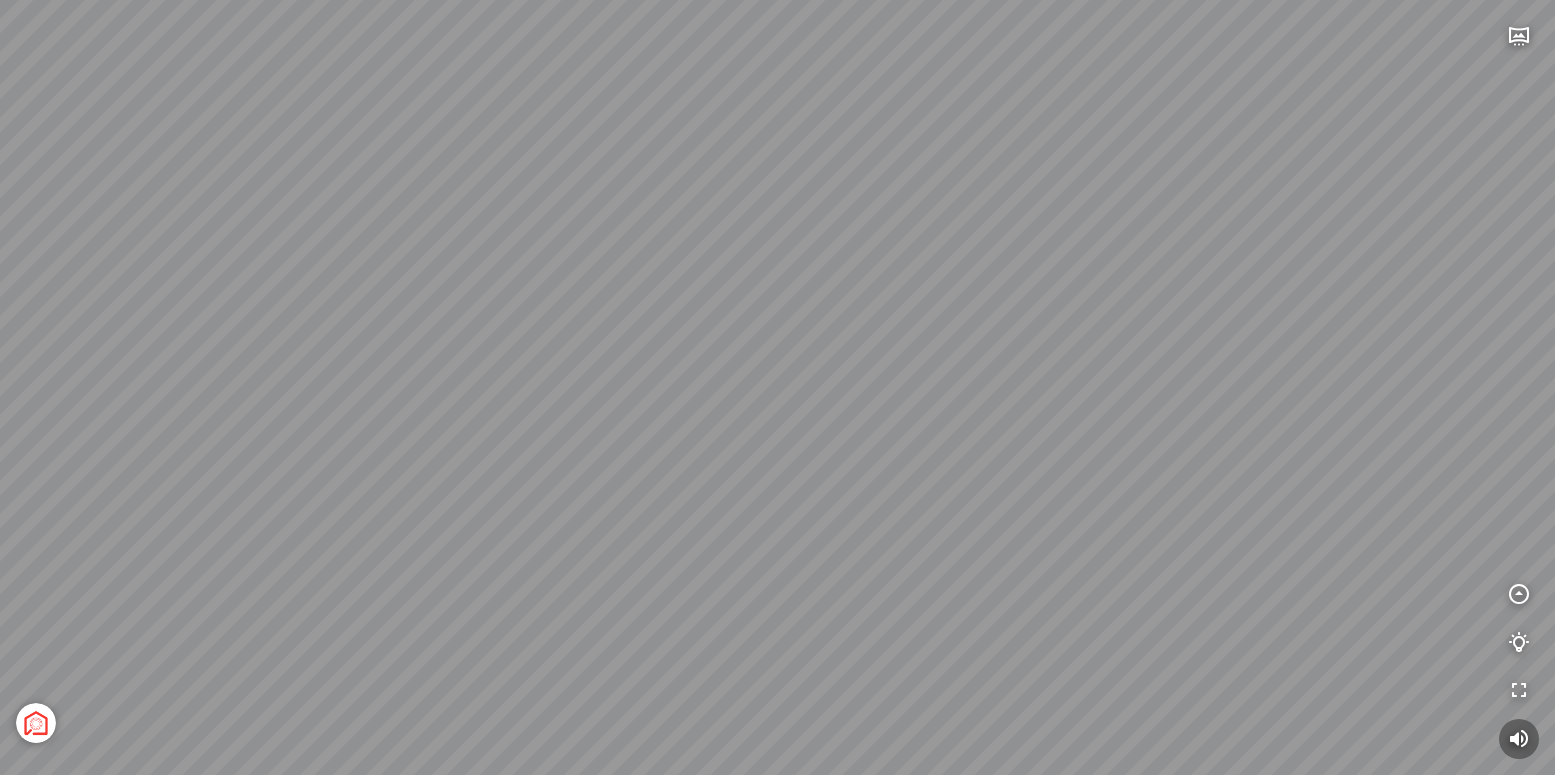 drag, startPoint x: 1195, startPoint y: 647, endPoint x: 1350, endPoint y: 705, distance: 165.49623 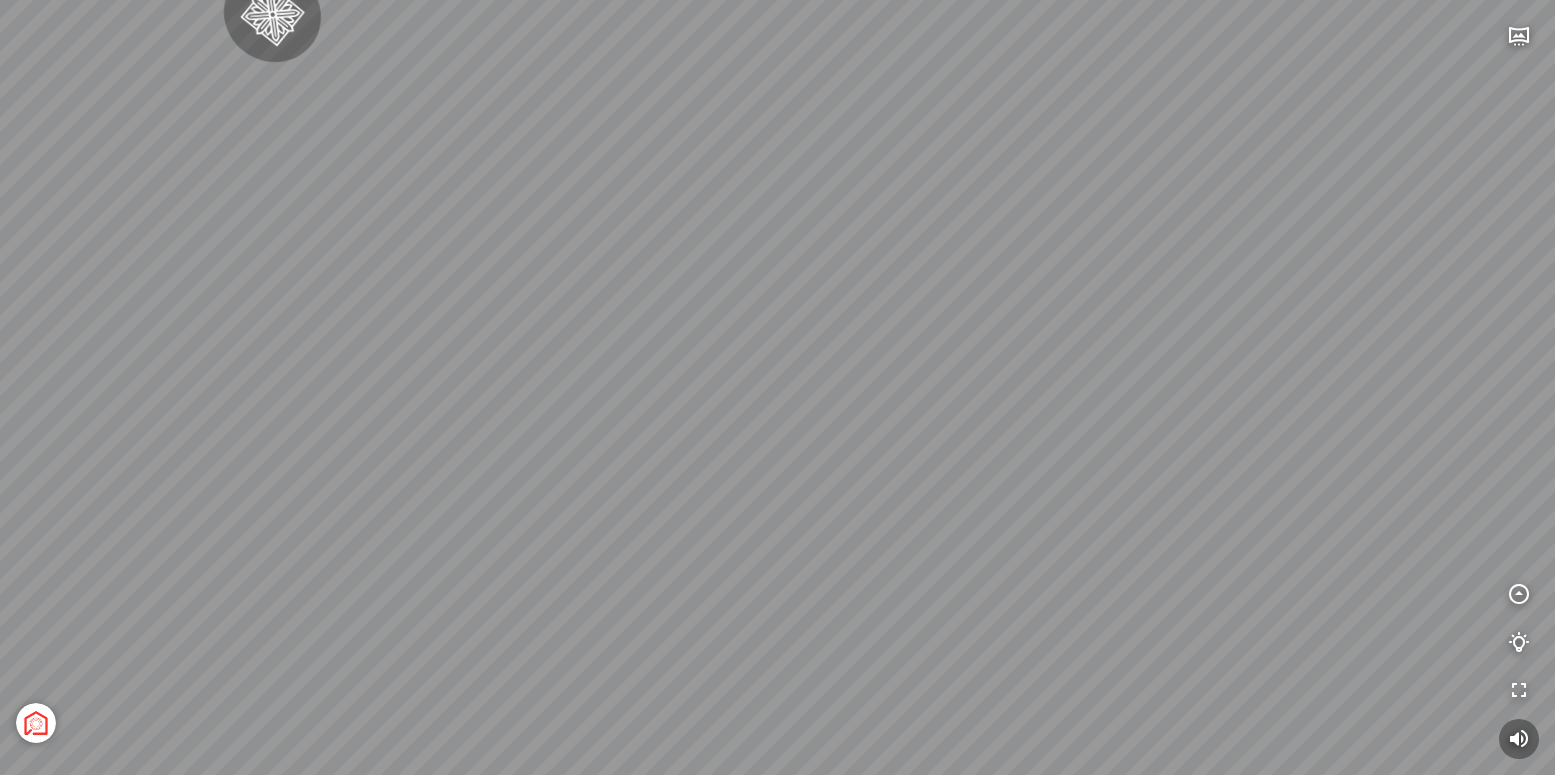 drag, startPoint x: 938, startPoint y: 488, endPoint x: 924, endPoint y: 529, distance: 43.32436 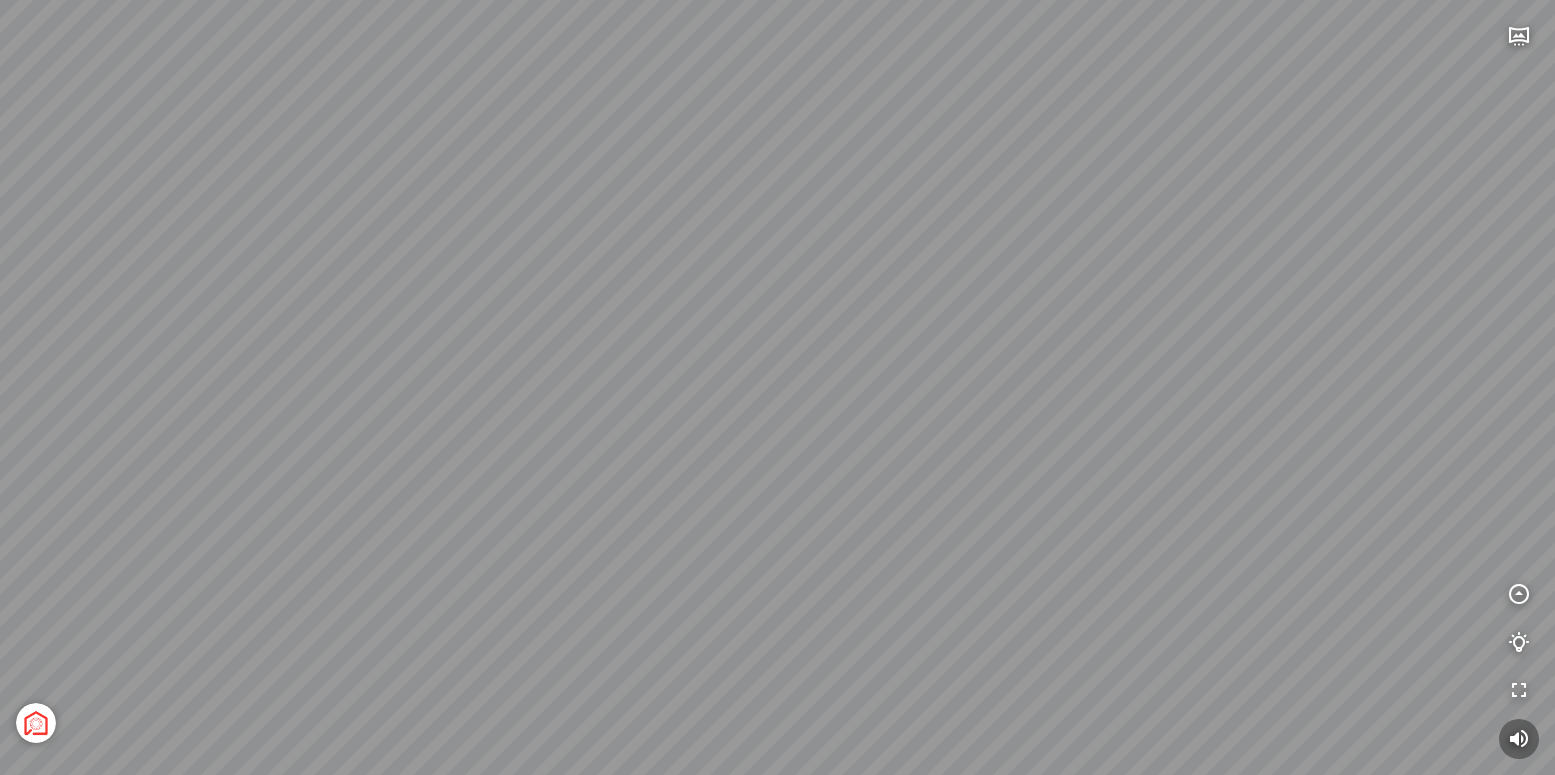 drag, startPoint x: 853, startPoint y: 552, endPoint x: 858, endPoint y: 273, distance: 279.0448 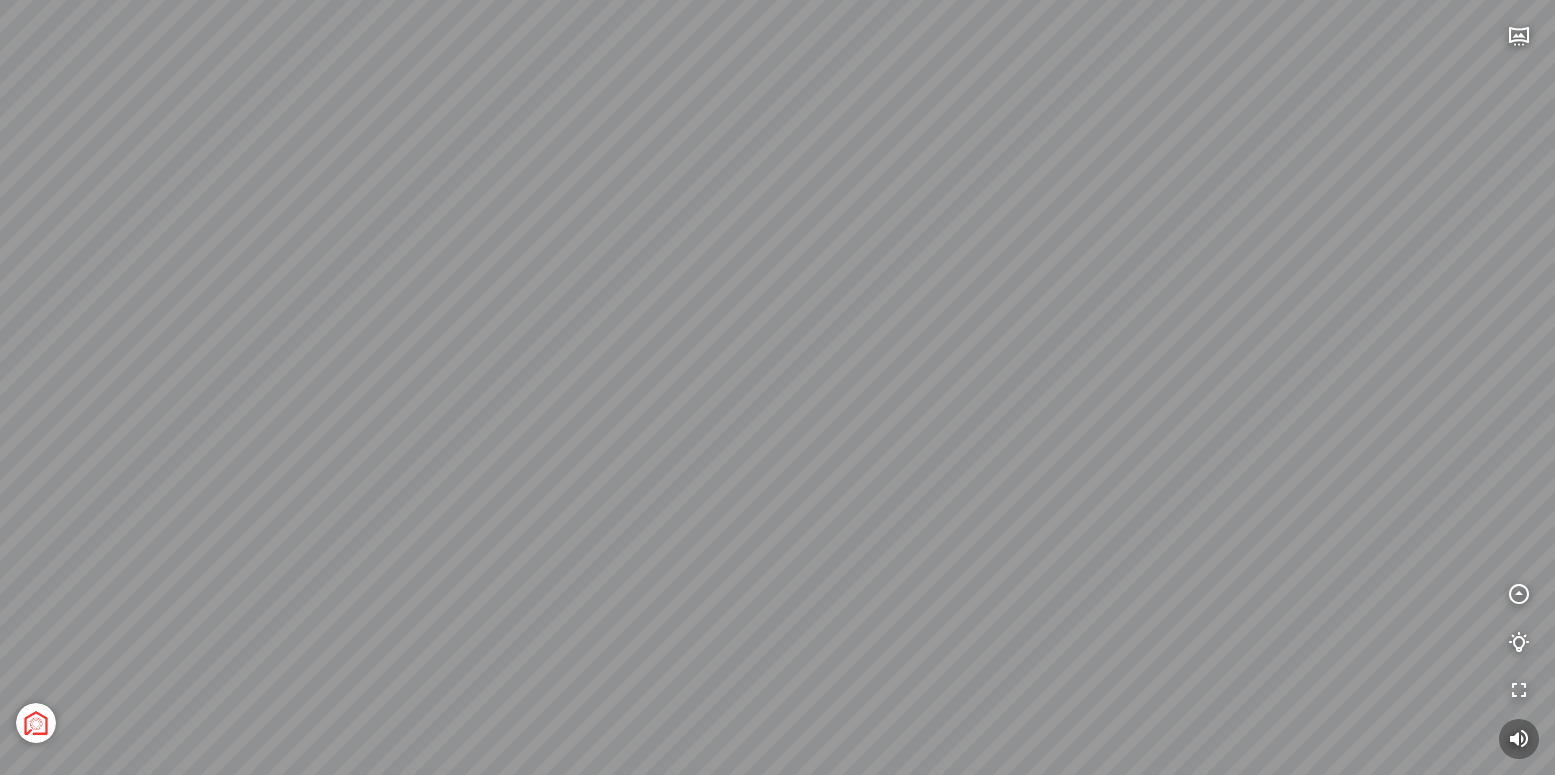 drag, startPoint x: 496, startPoint y: 345, endPoint x: 619, endPoint y: 344, distance: 123.00407 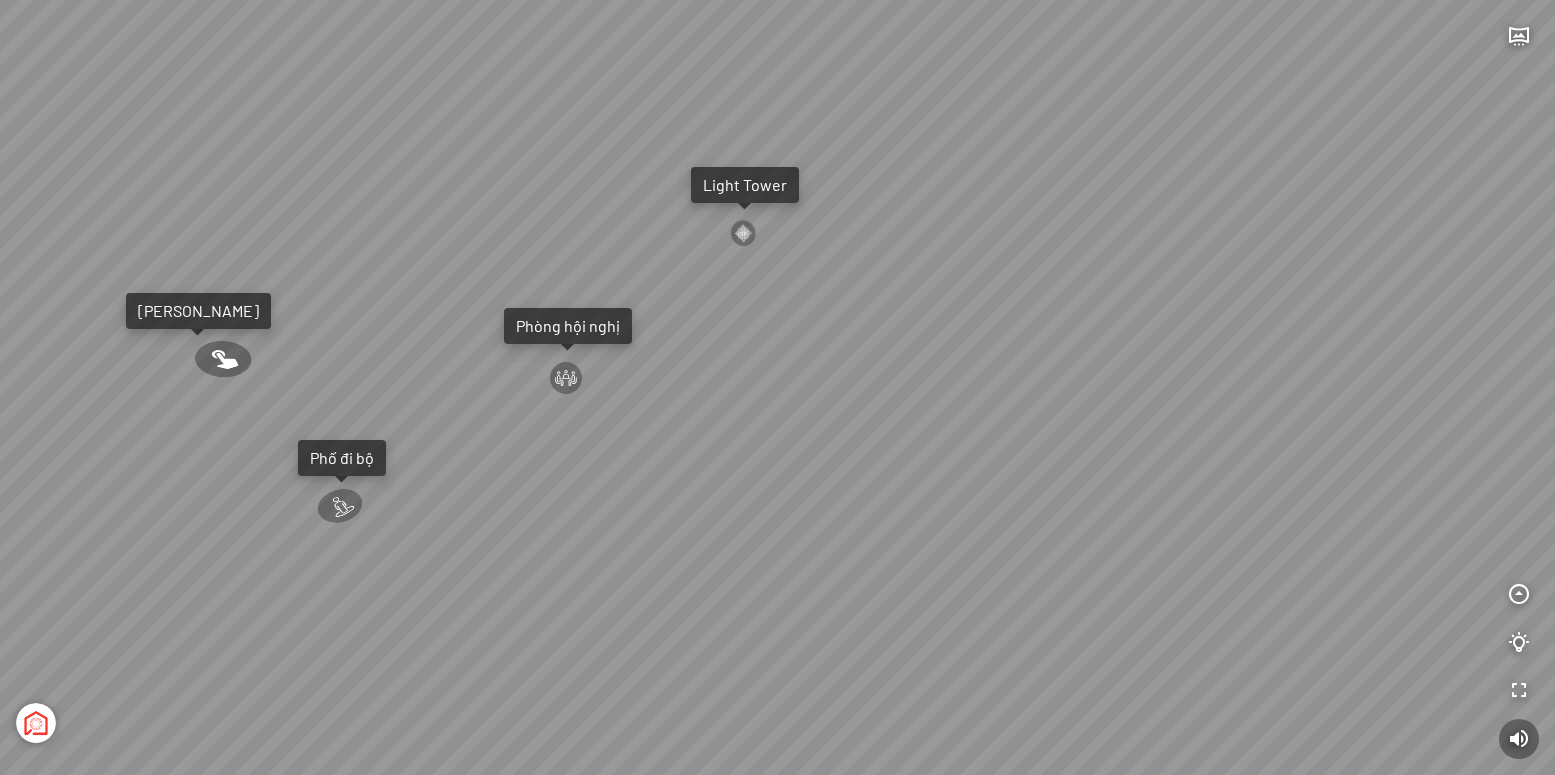 click on "Light Tower" at bounding box center [745, 185] 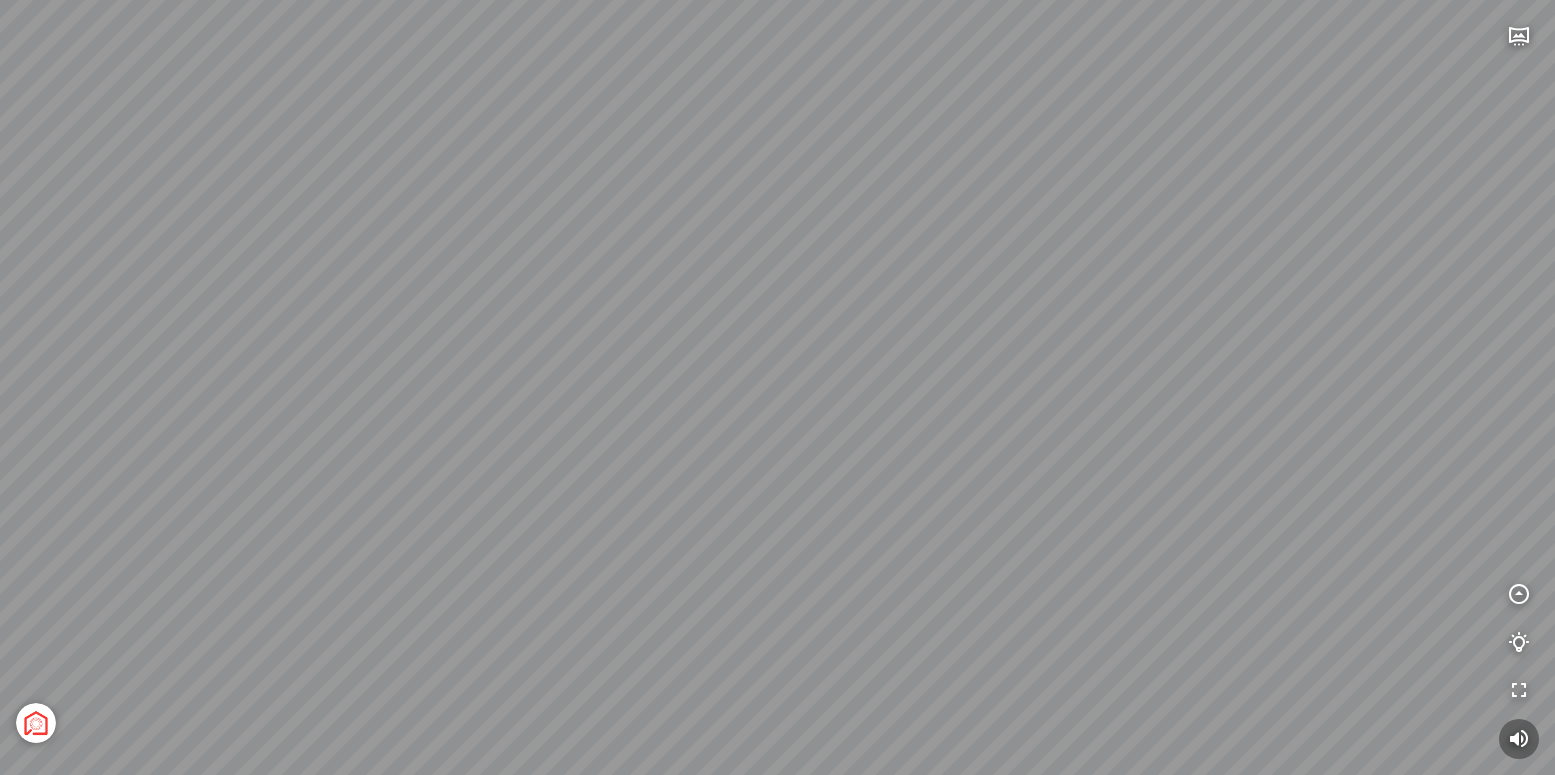 drag 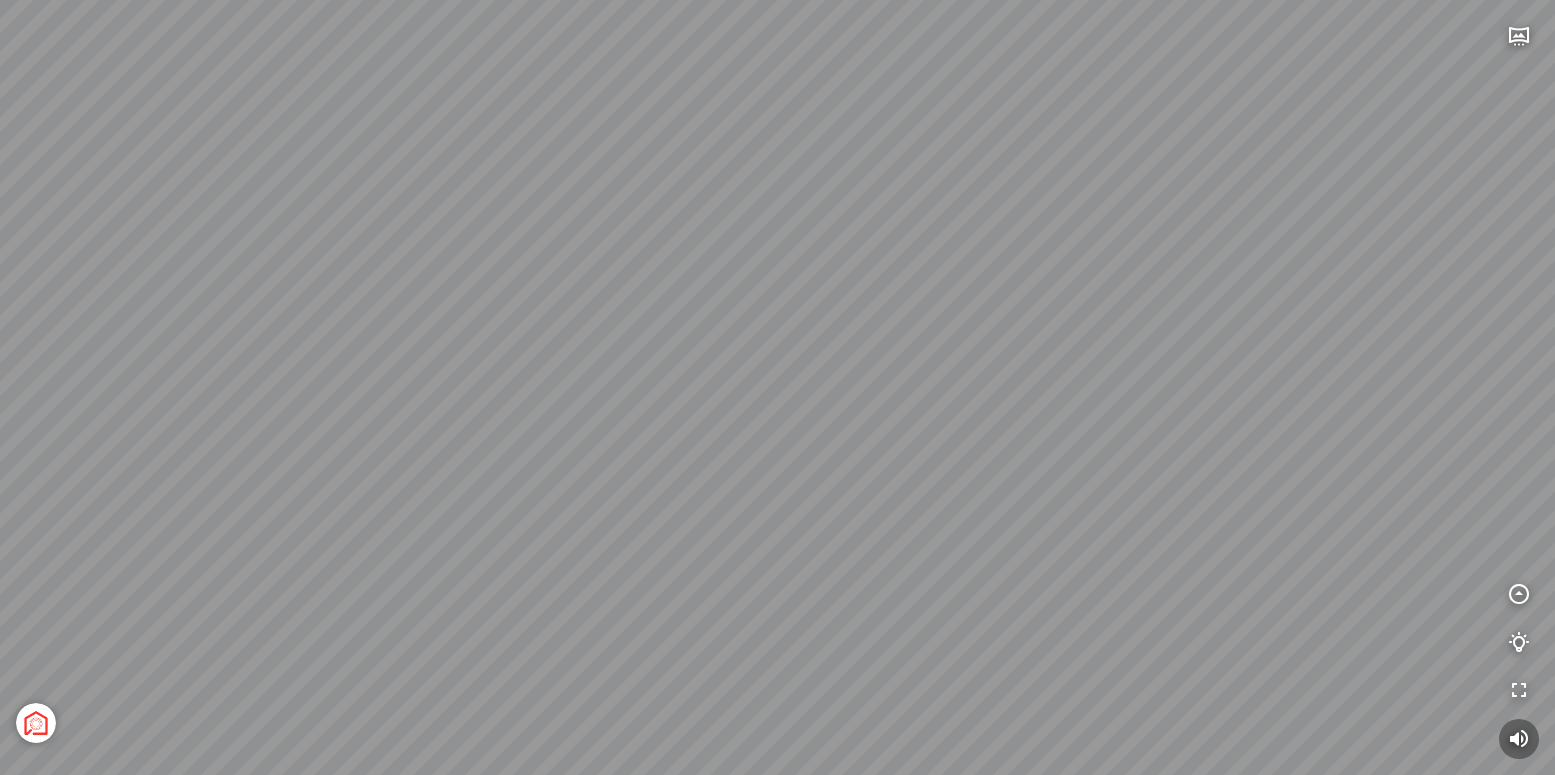 click on "[GEOGRAPHIC_DATA]
[GEOGRAPHIC_DATA]
The [GEOGRAPHIC_DATA]
The Wind
Tổng thể" at bounding box center (777, 387) 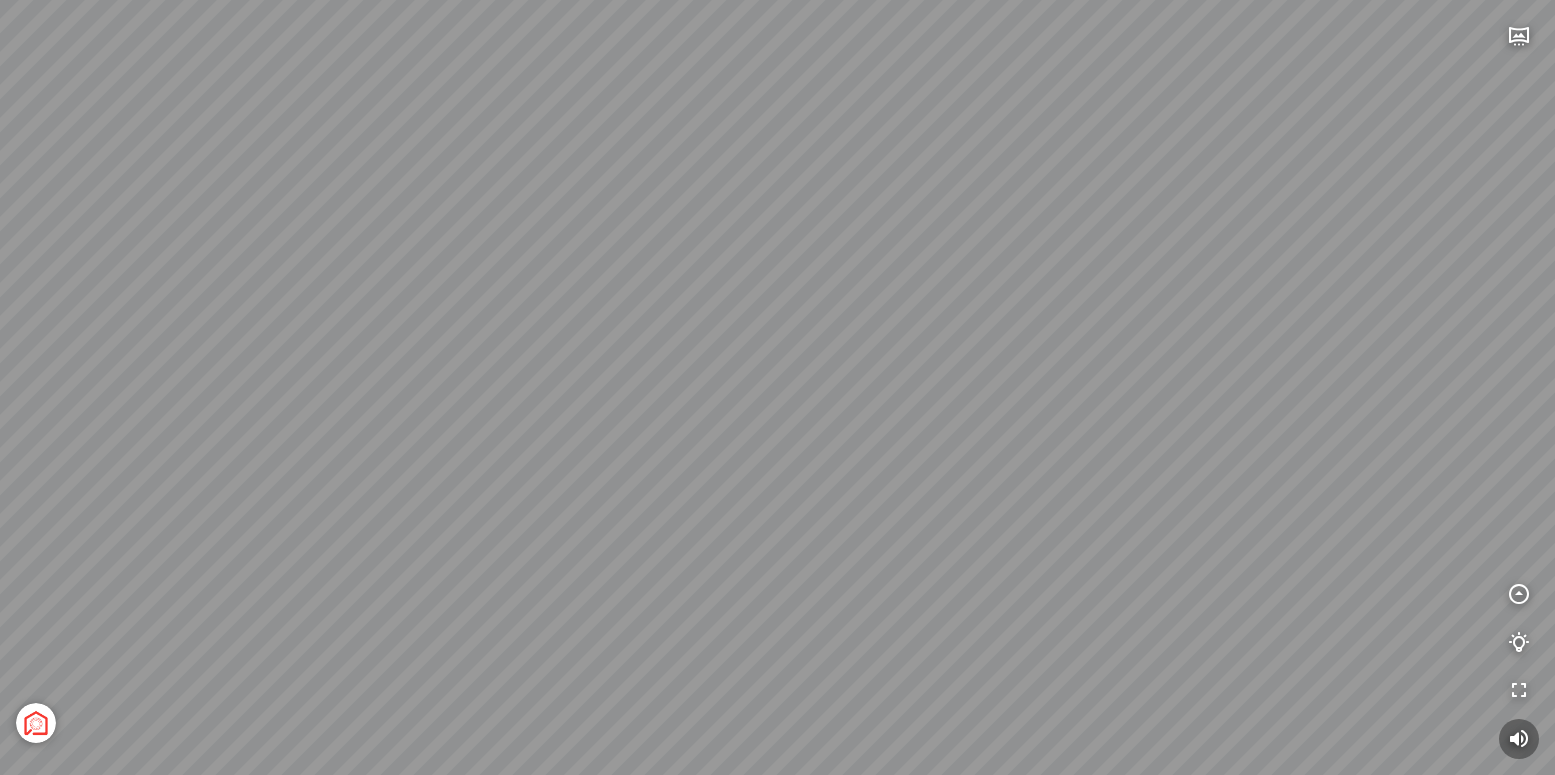 click on "[GEOGRAPHIC_DATA]
[GEOGRAPHIC_DATA]
The [GEOGRAPHIC_DATA]
The Wind
Tổng thể" at bounding box center [777, 387] 